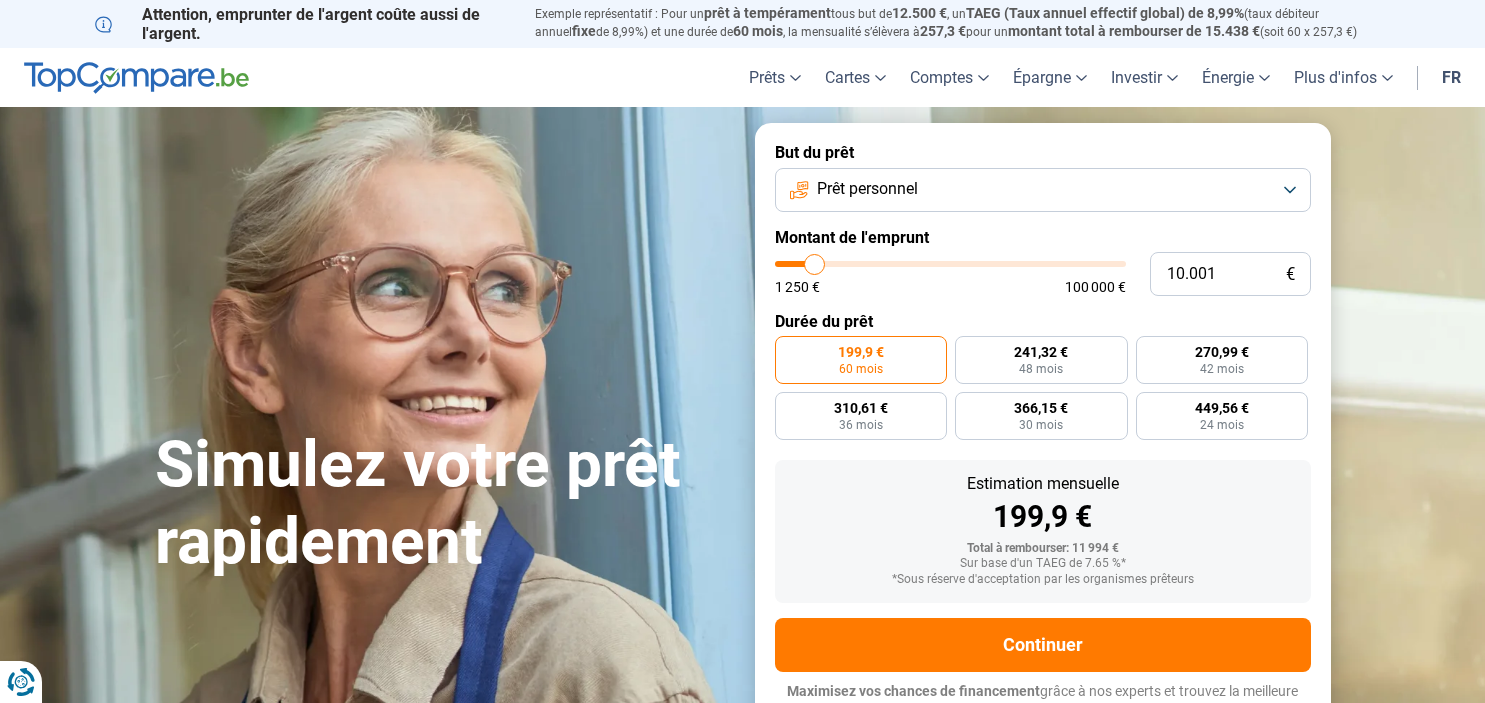 scroll, scrollTop: 0, scrollLeft: 0, axis: both 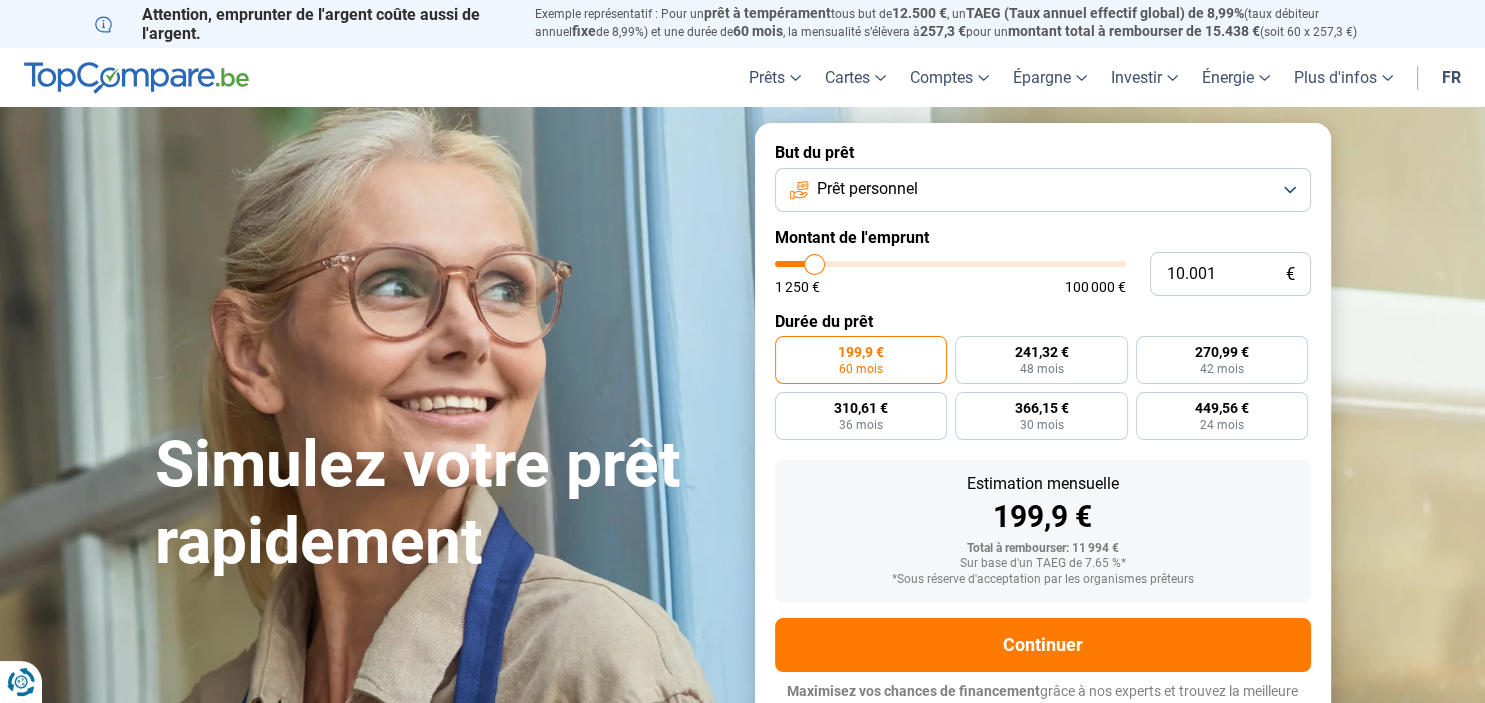 type on "11.000" 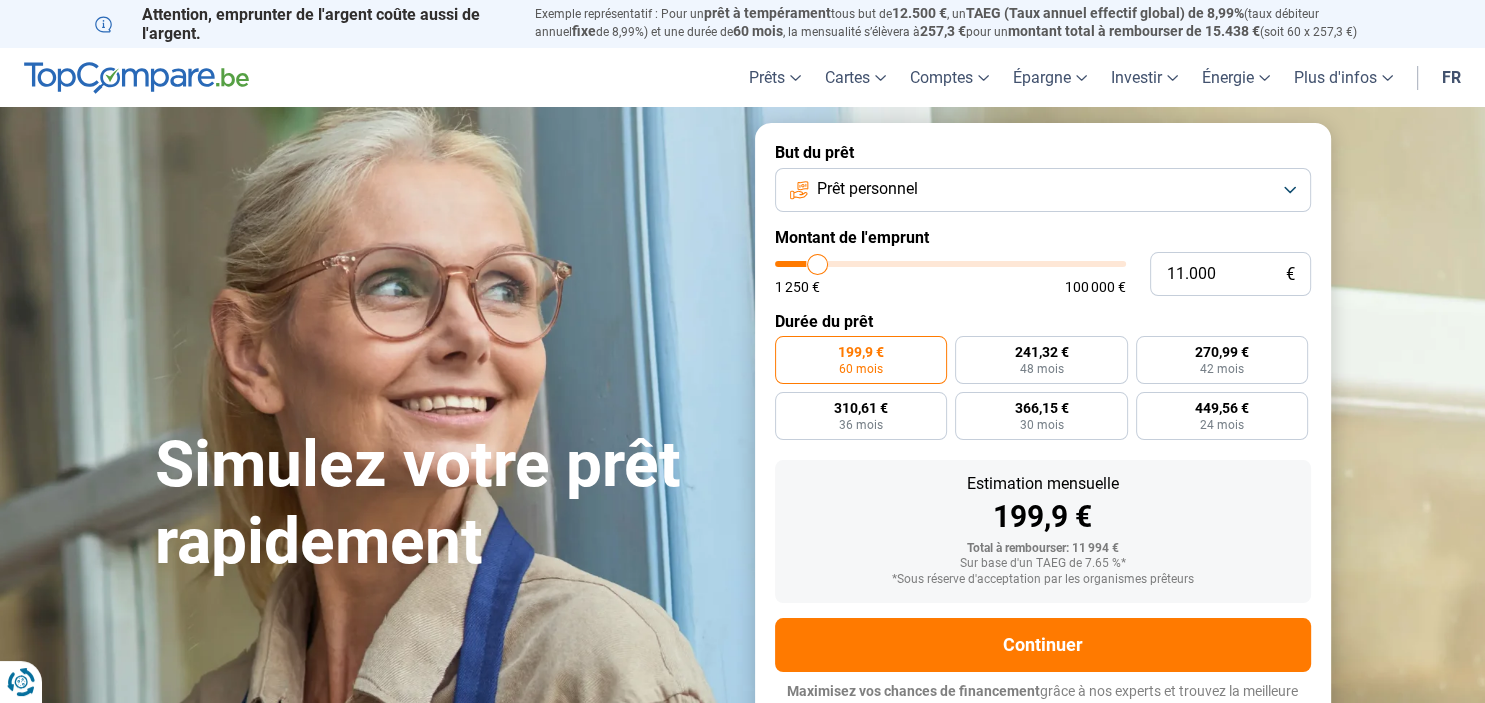 type on "12.250" 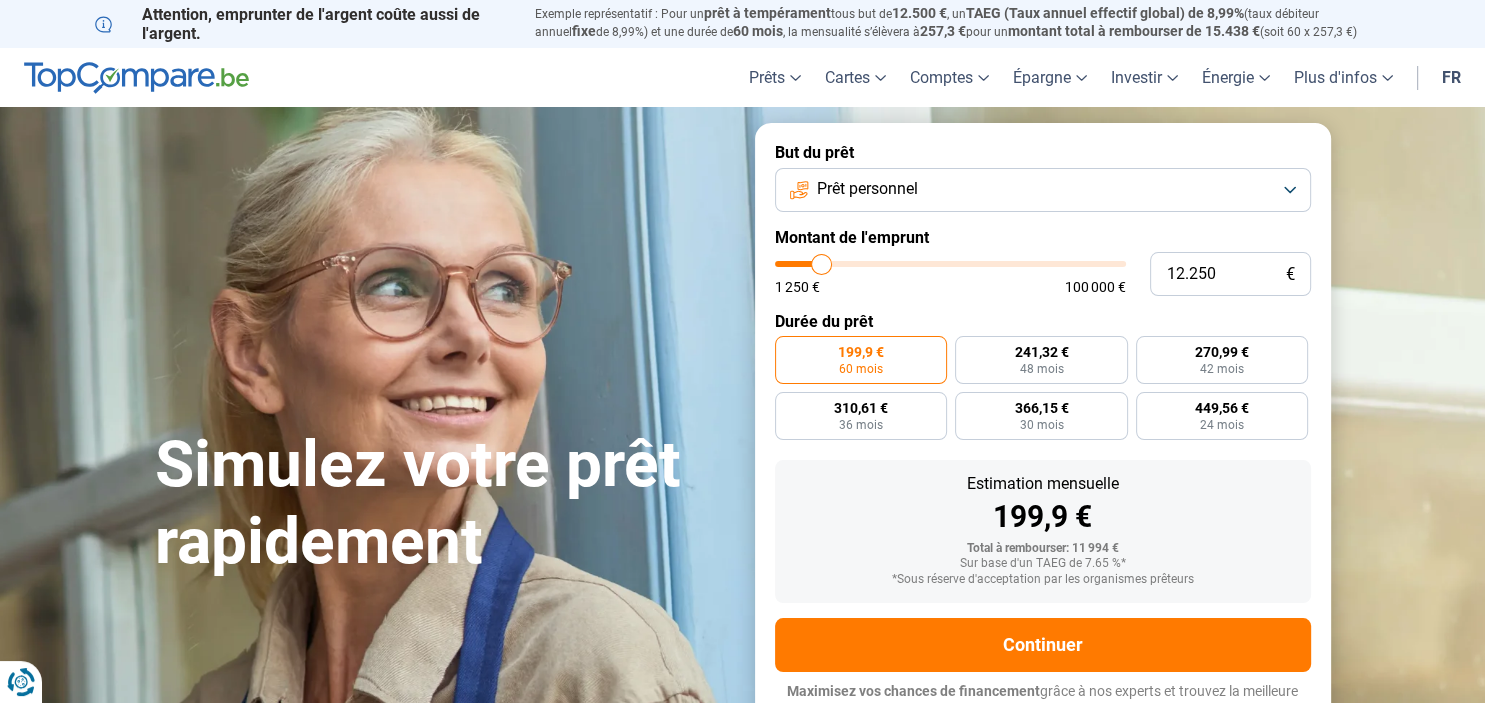 type on "13.750" 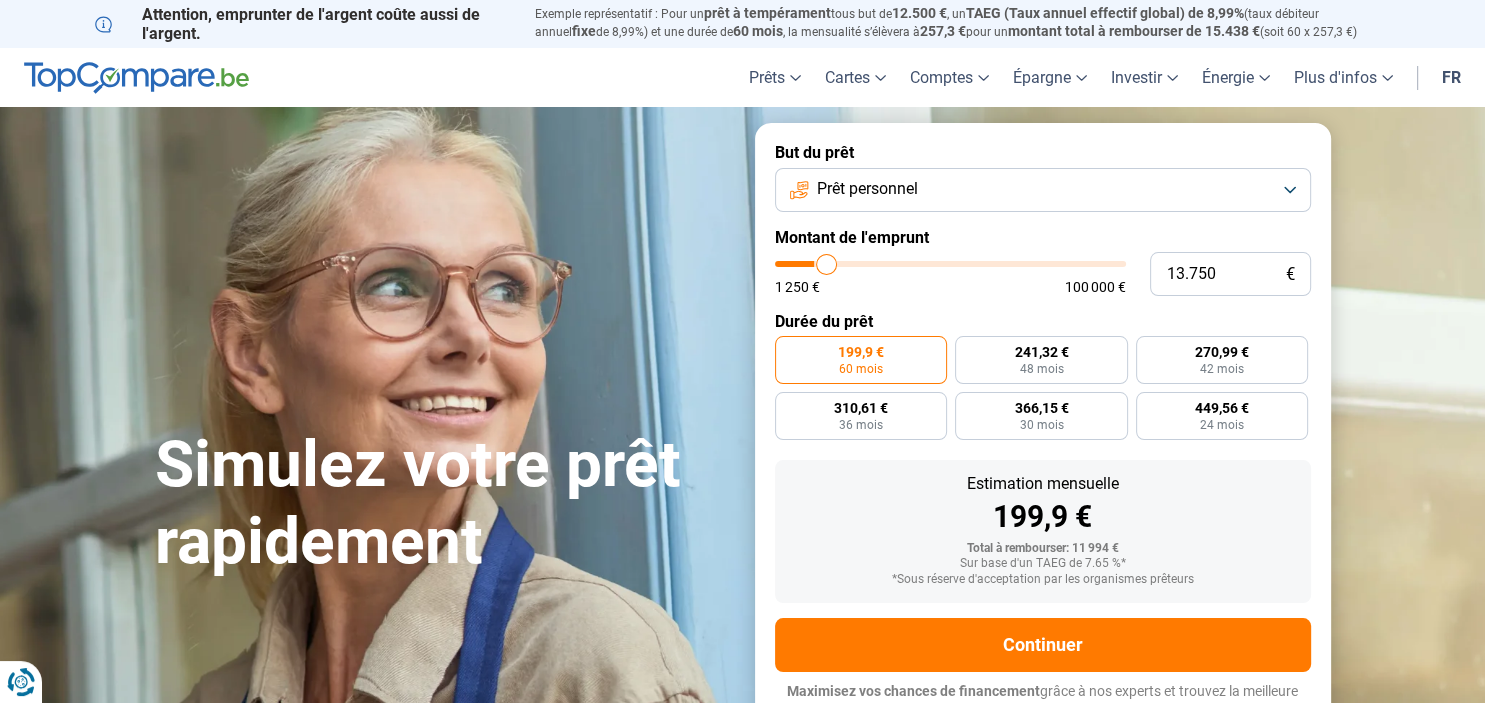 type on "14.500" 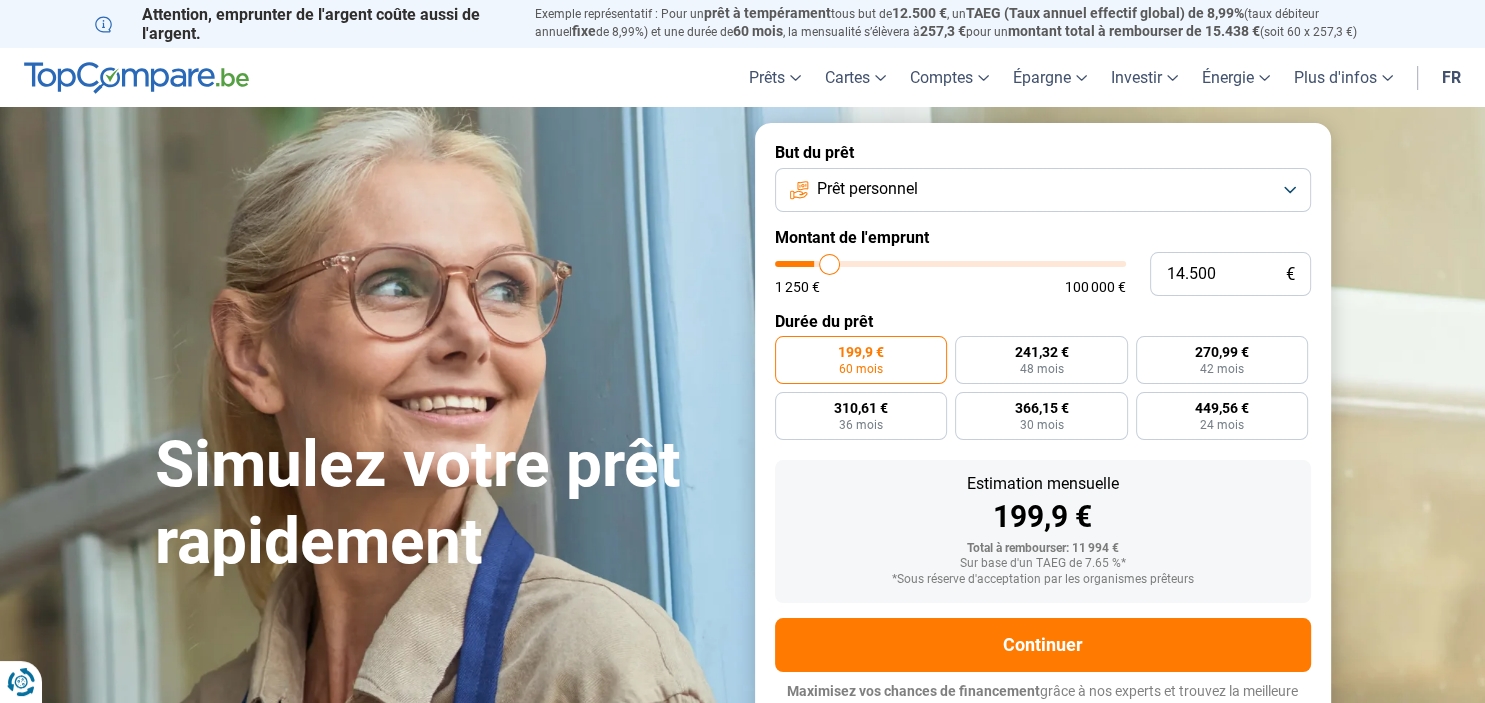 type on "15.250" 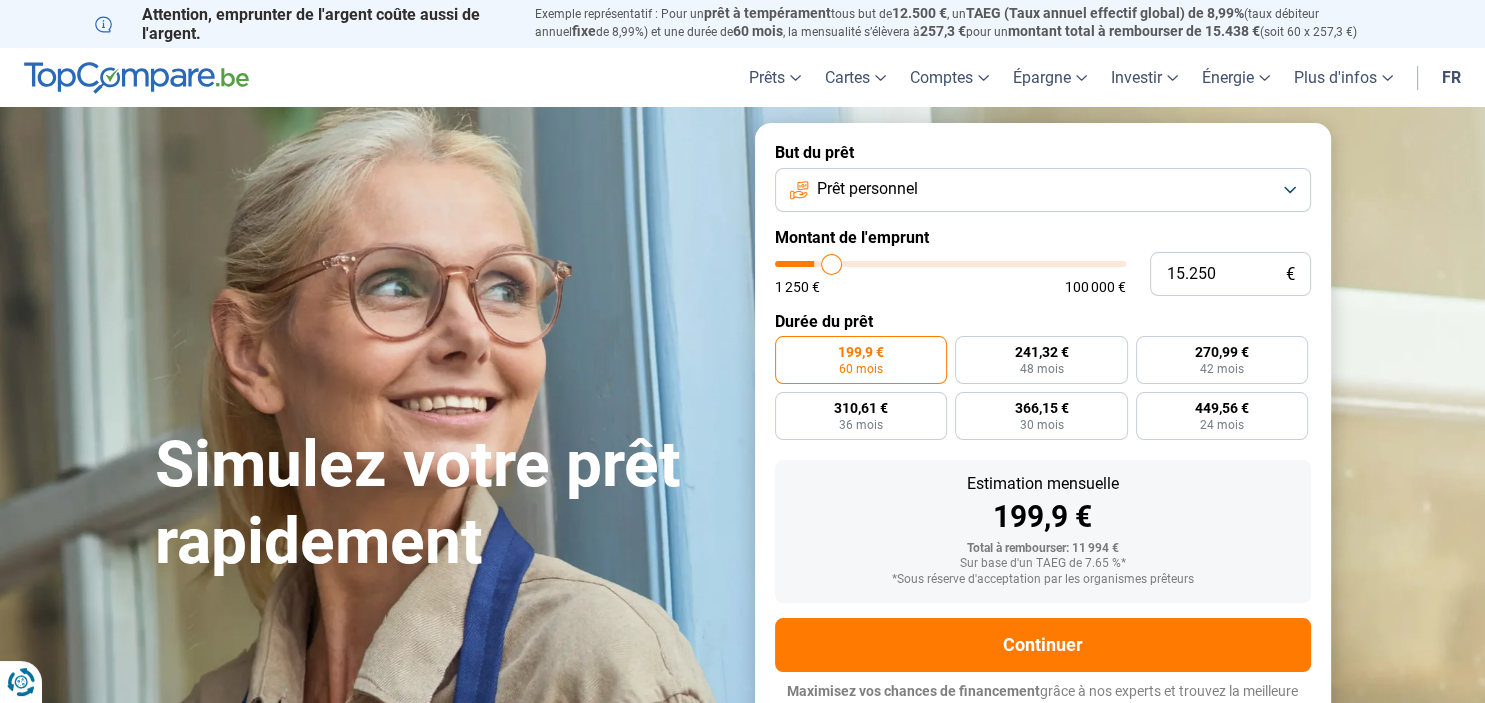 type on "15.750" 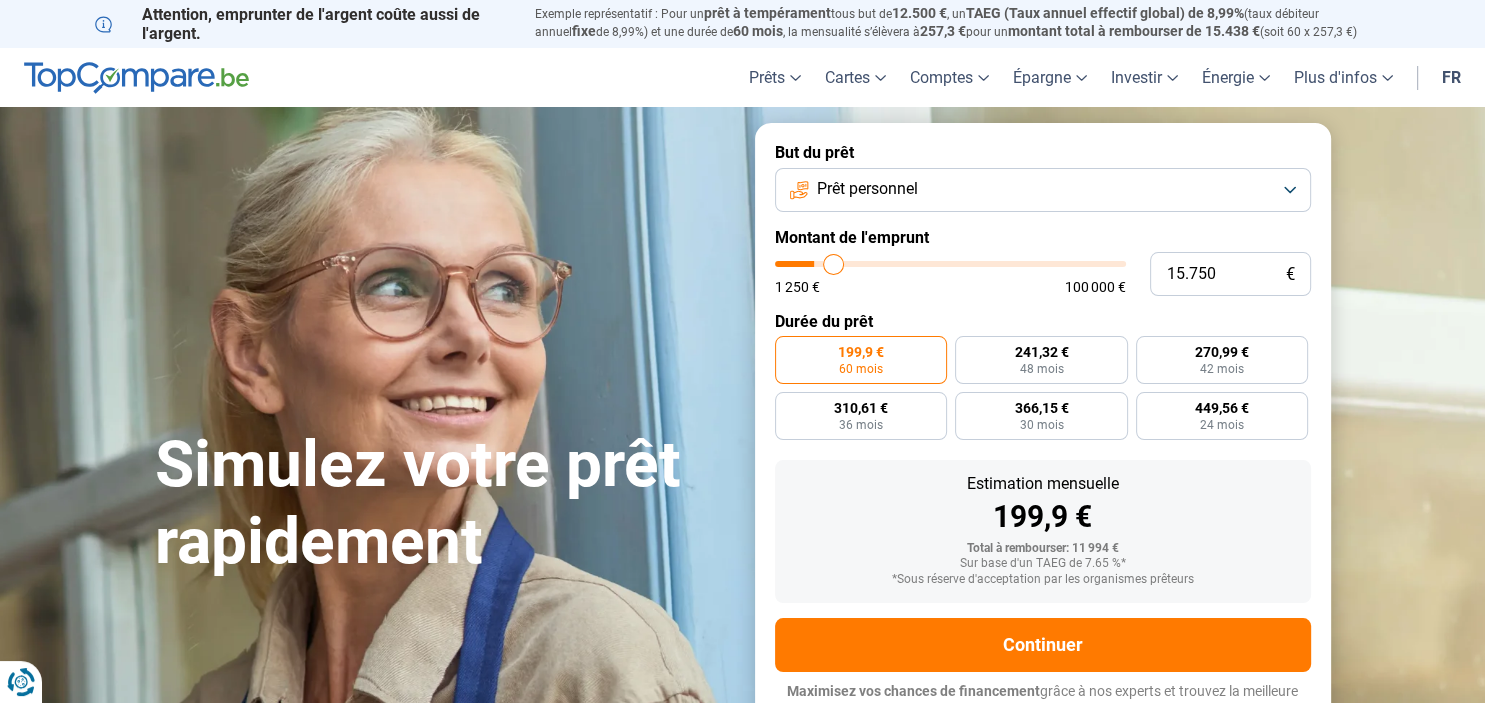 type on "16.000" 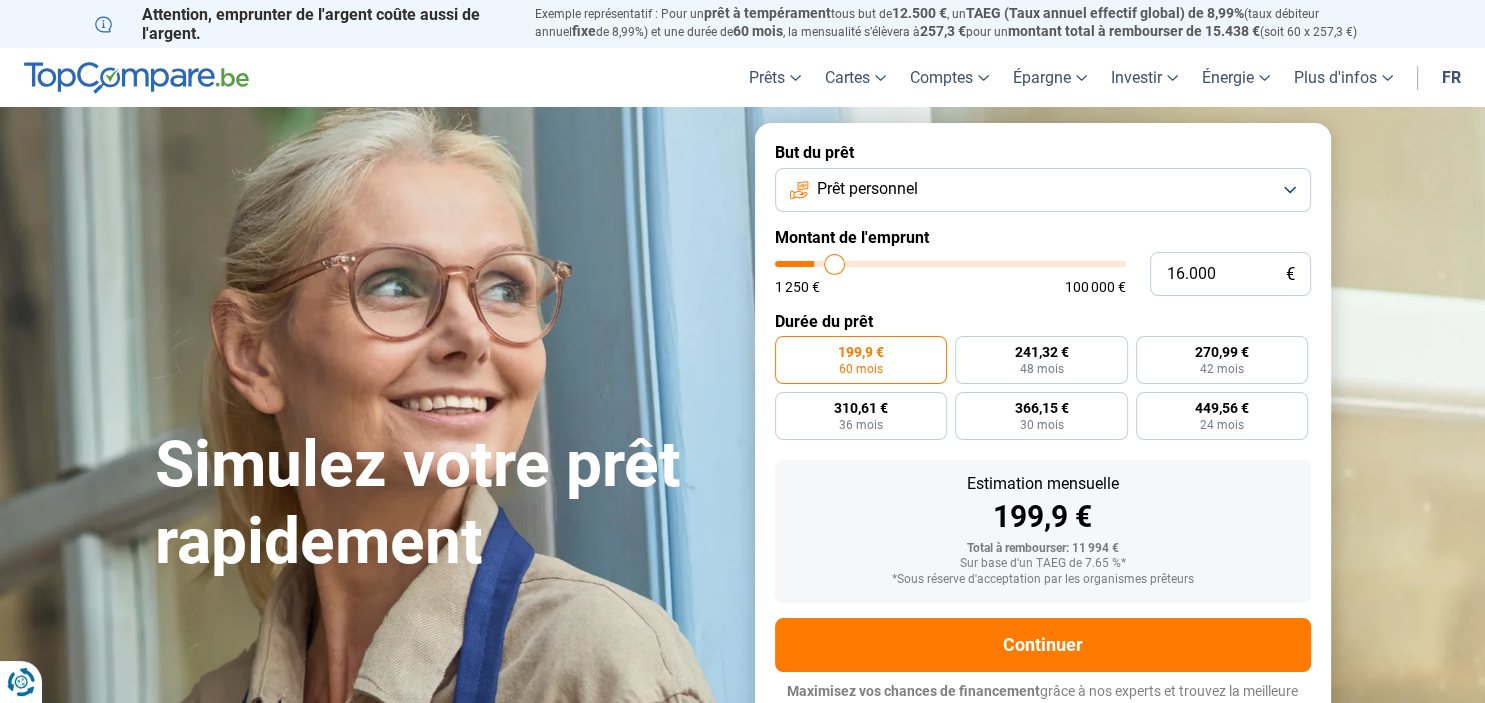 type on "16.250" 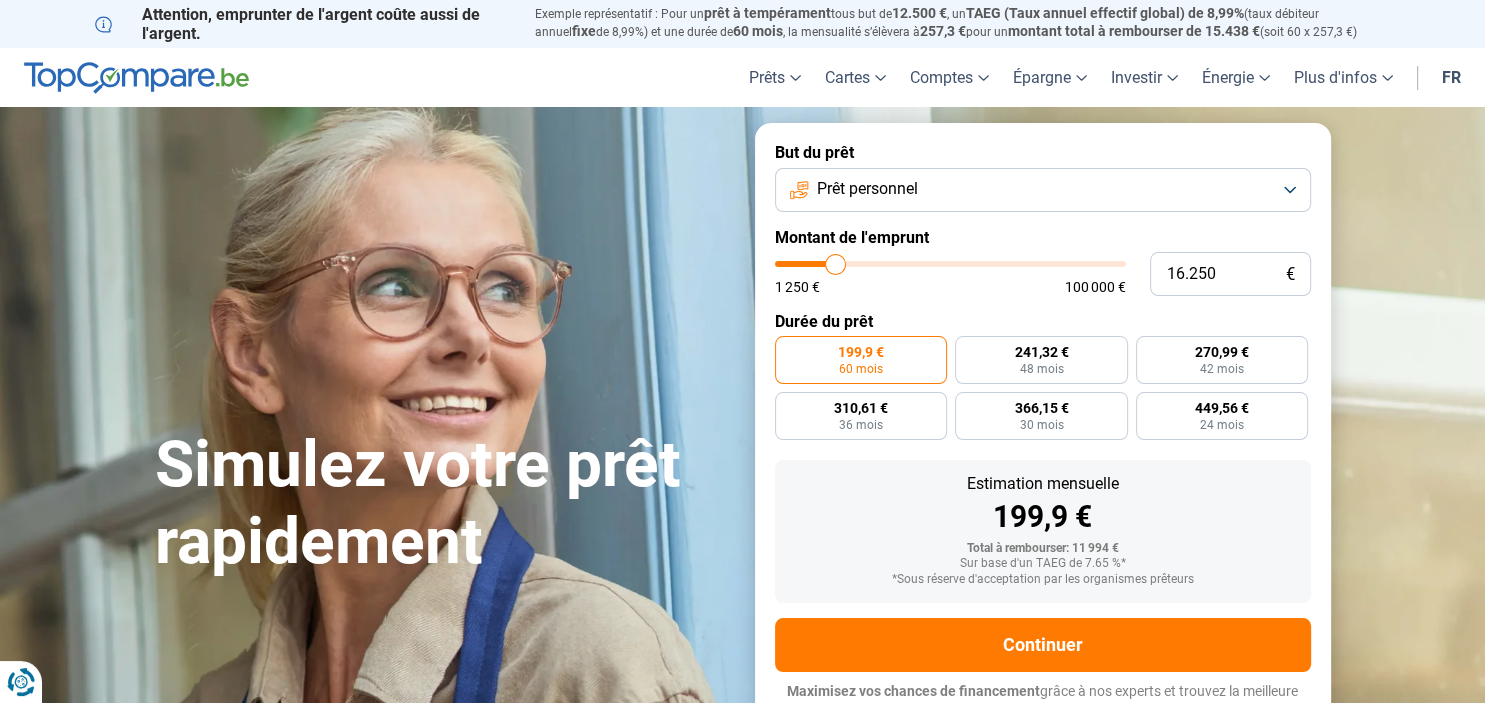 type on "16.750" 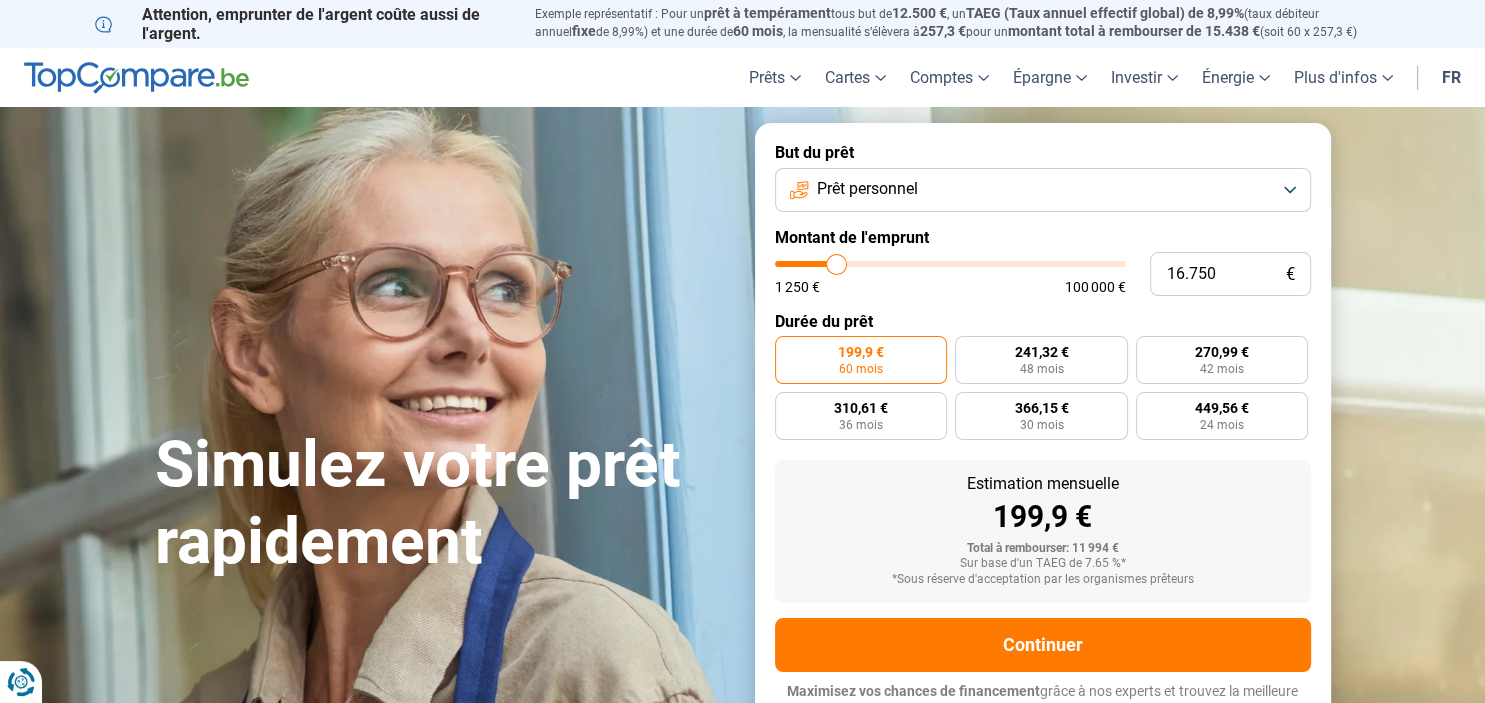 type on "17.000" 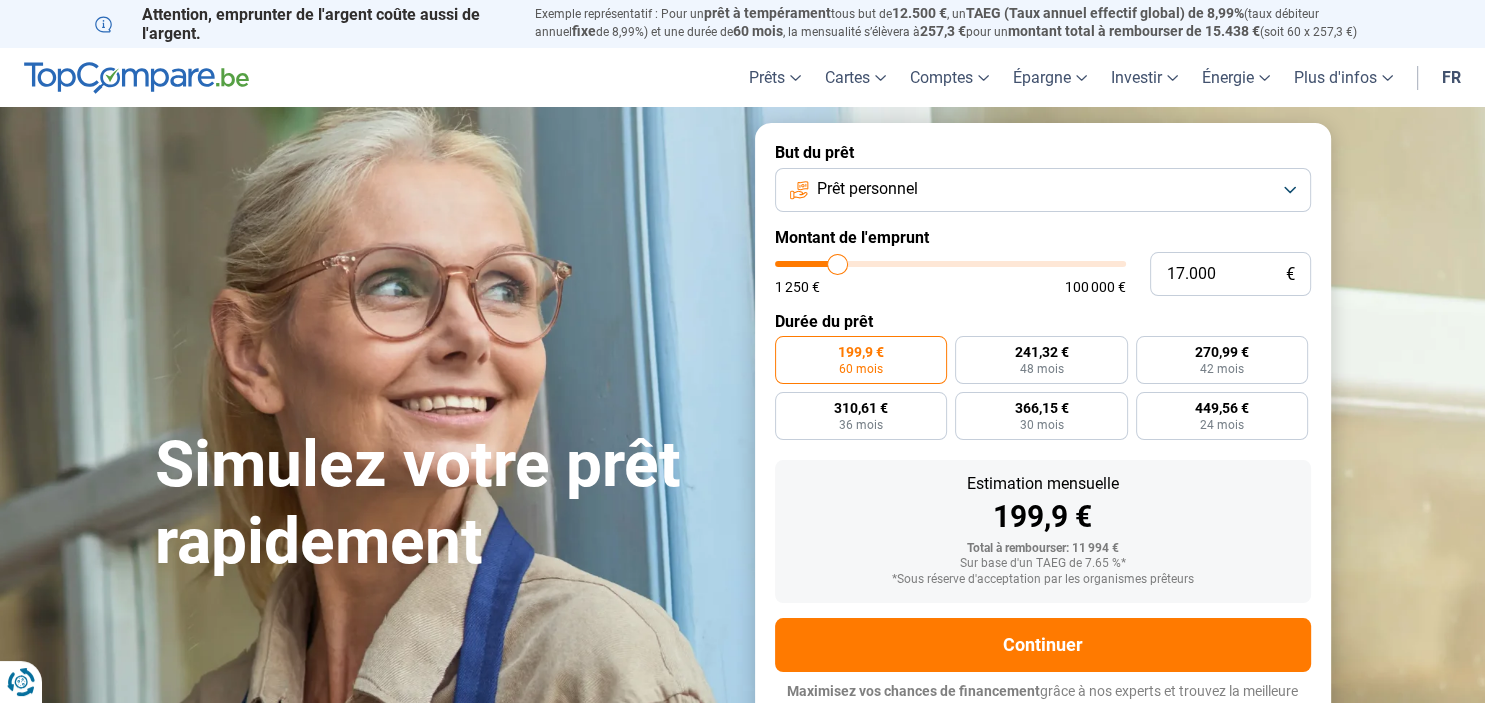 type on "17.250" 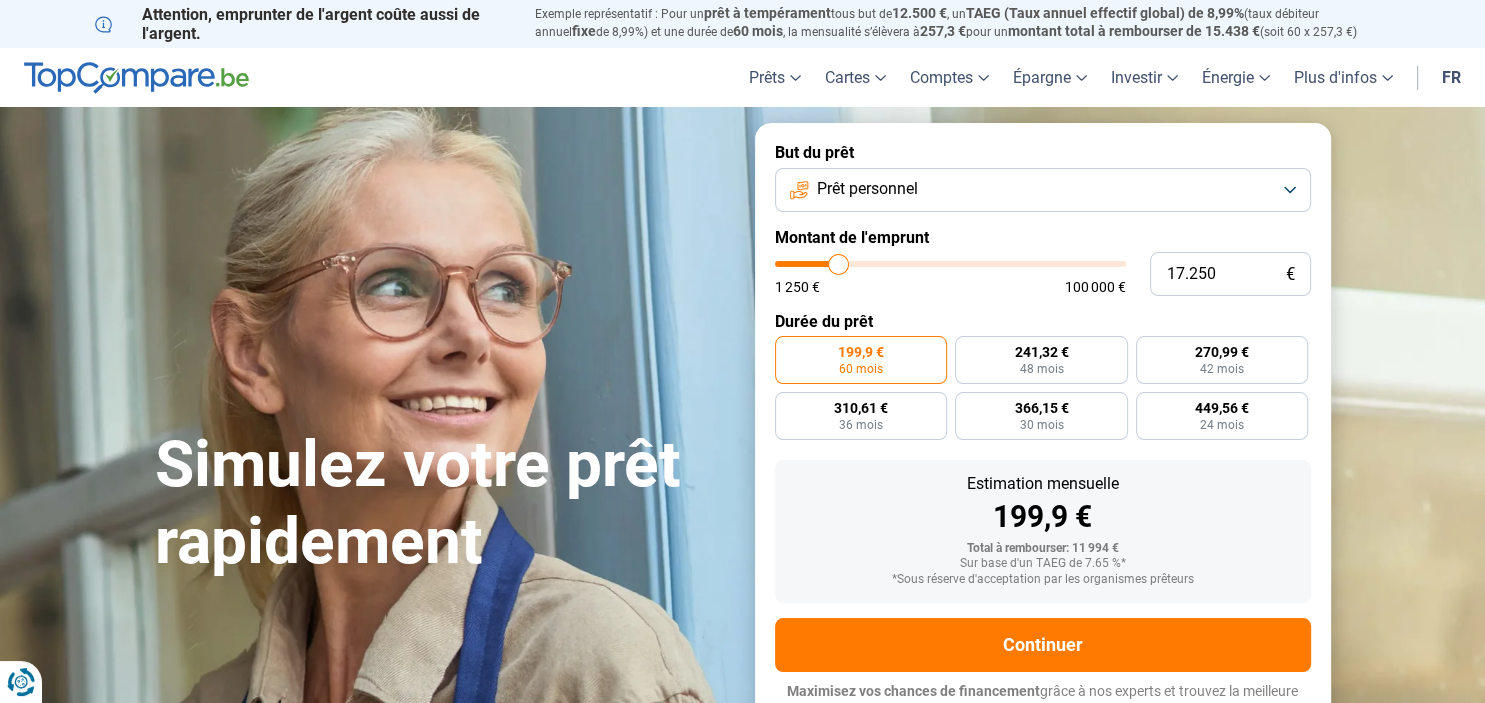 type on "15.750" 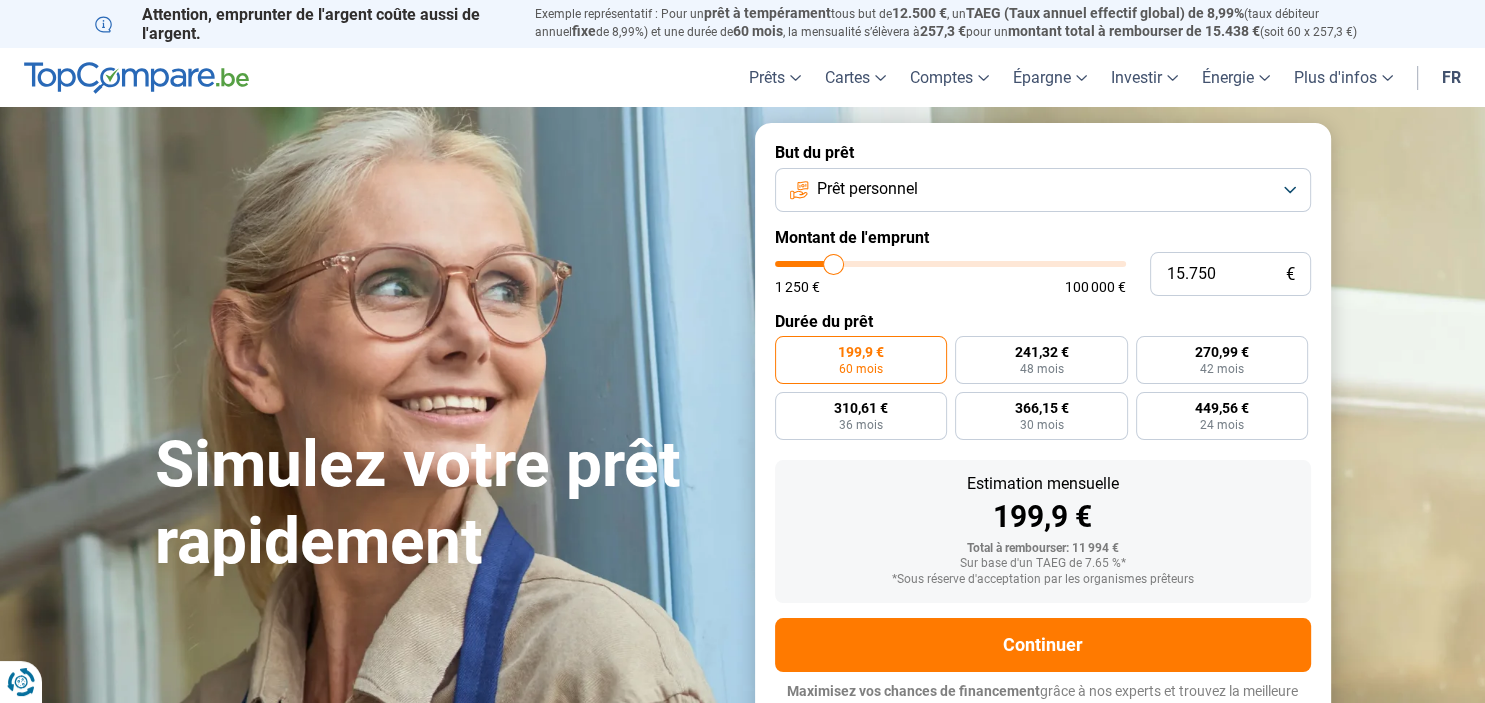 type on "12.500" 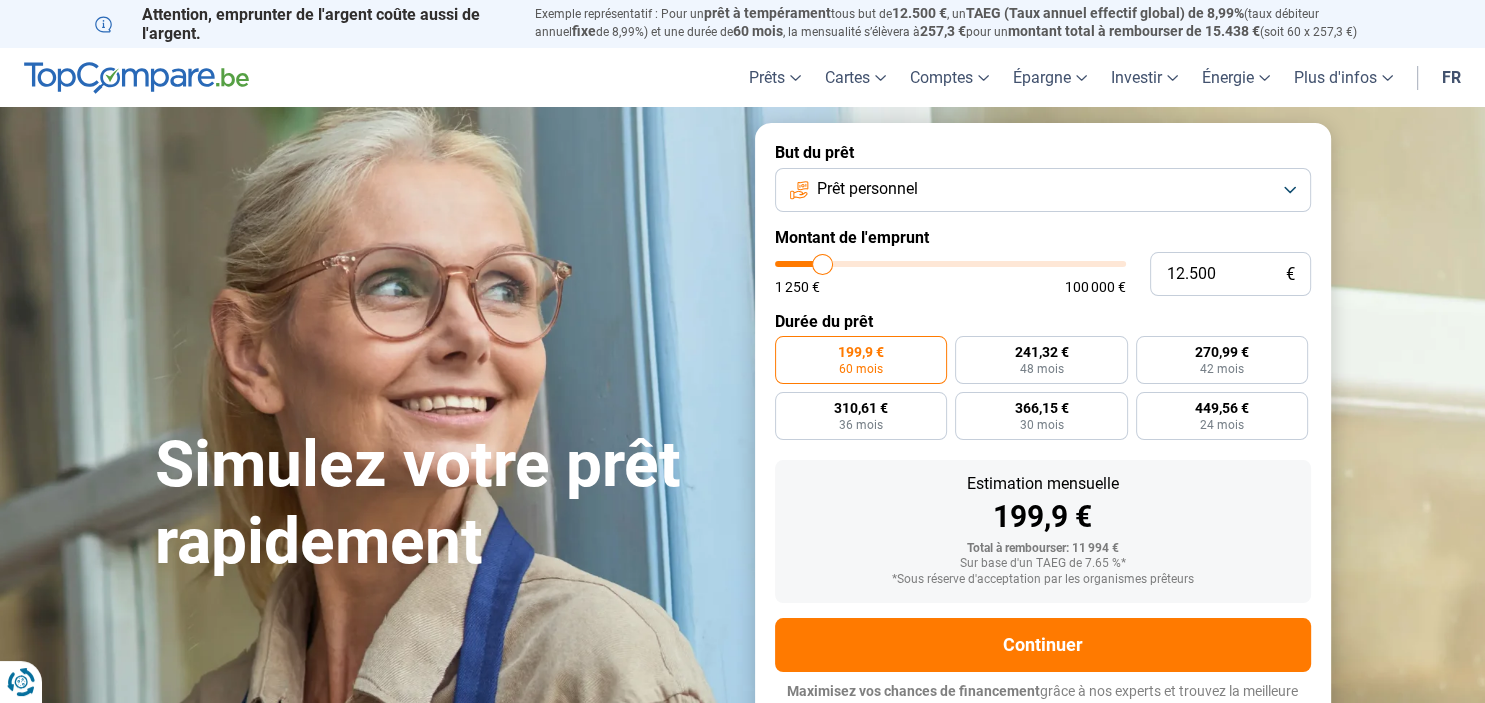type on "6.500" 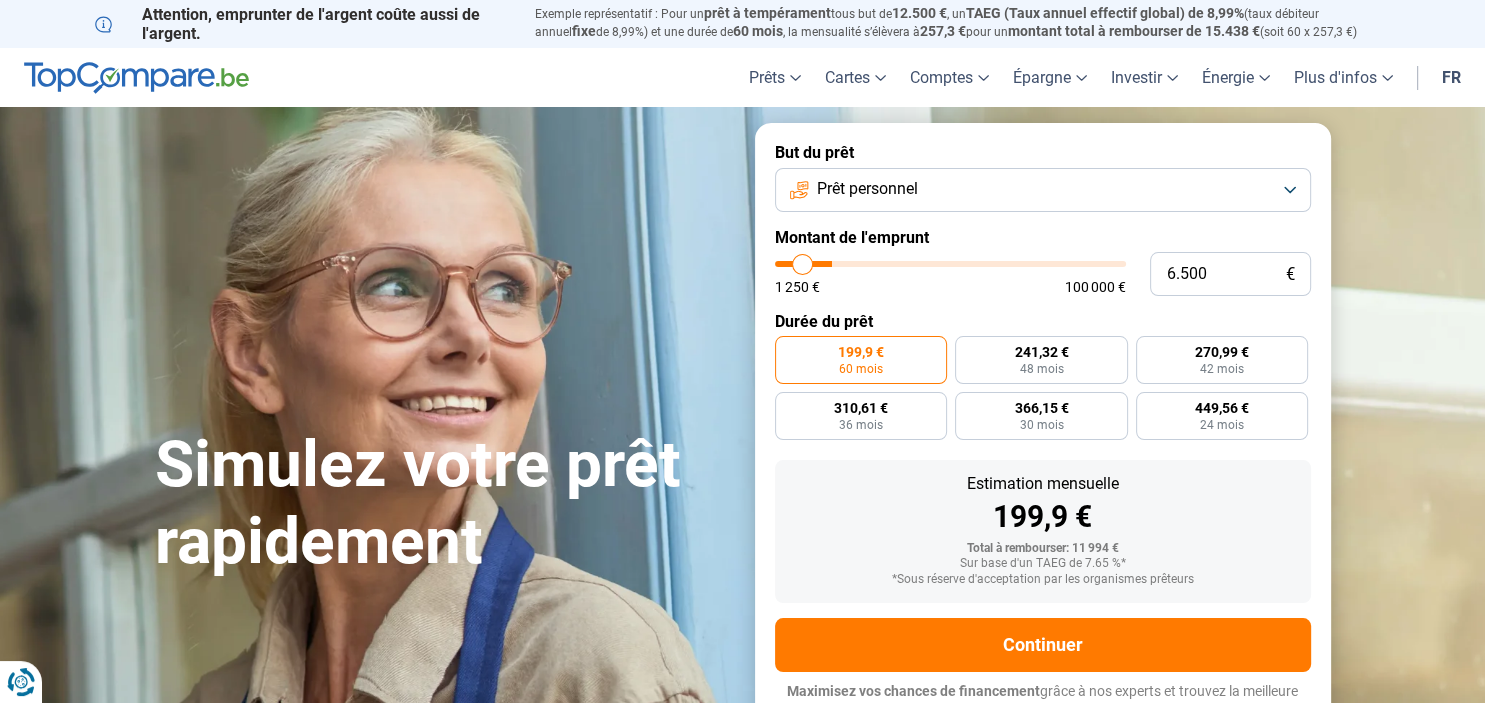 type on "2.000" 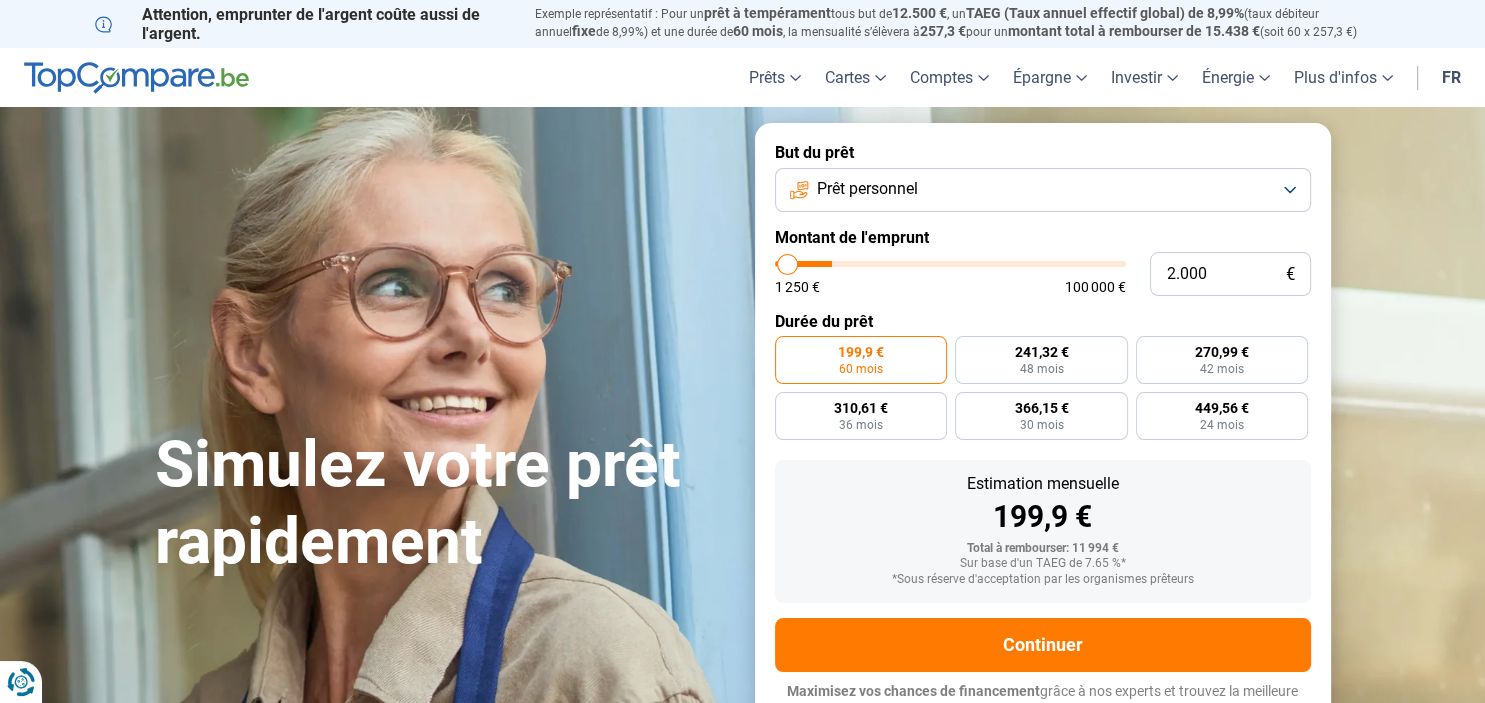 type on "1.250" 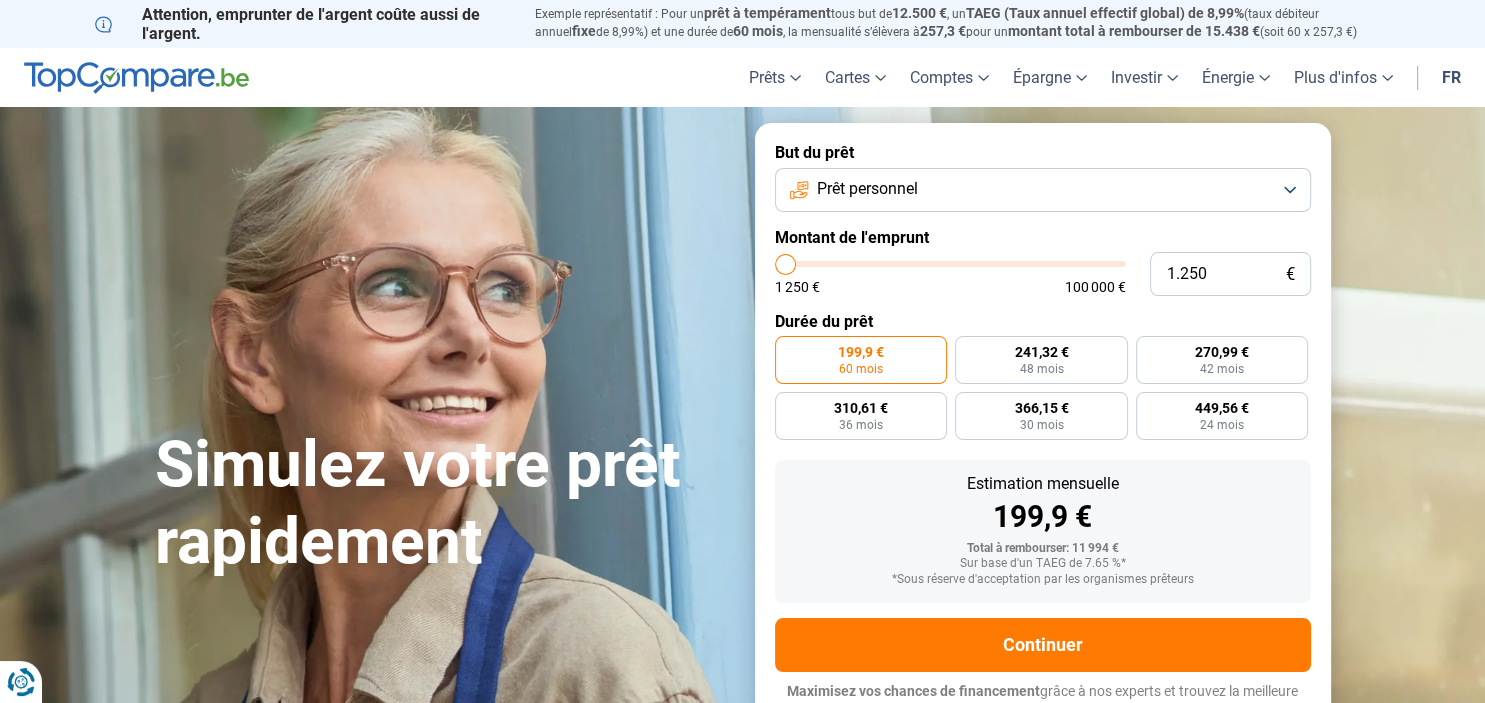 type on "1.500" 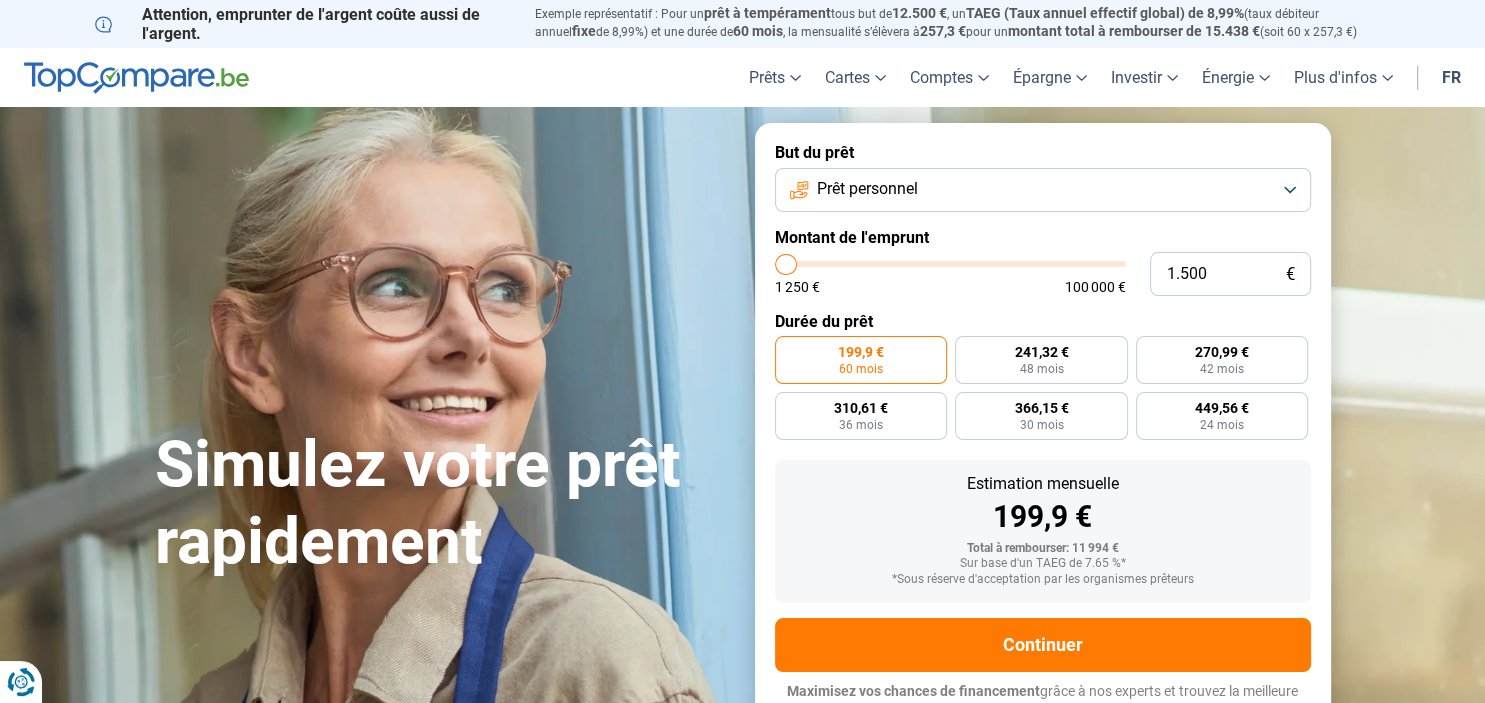 type on "2.000" 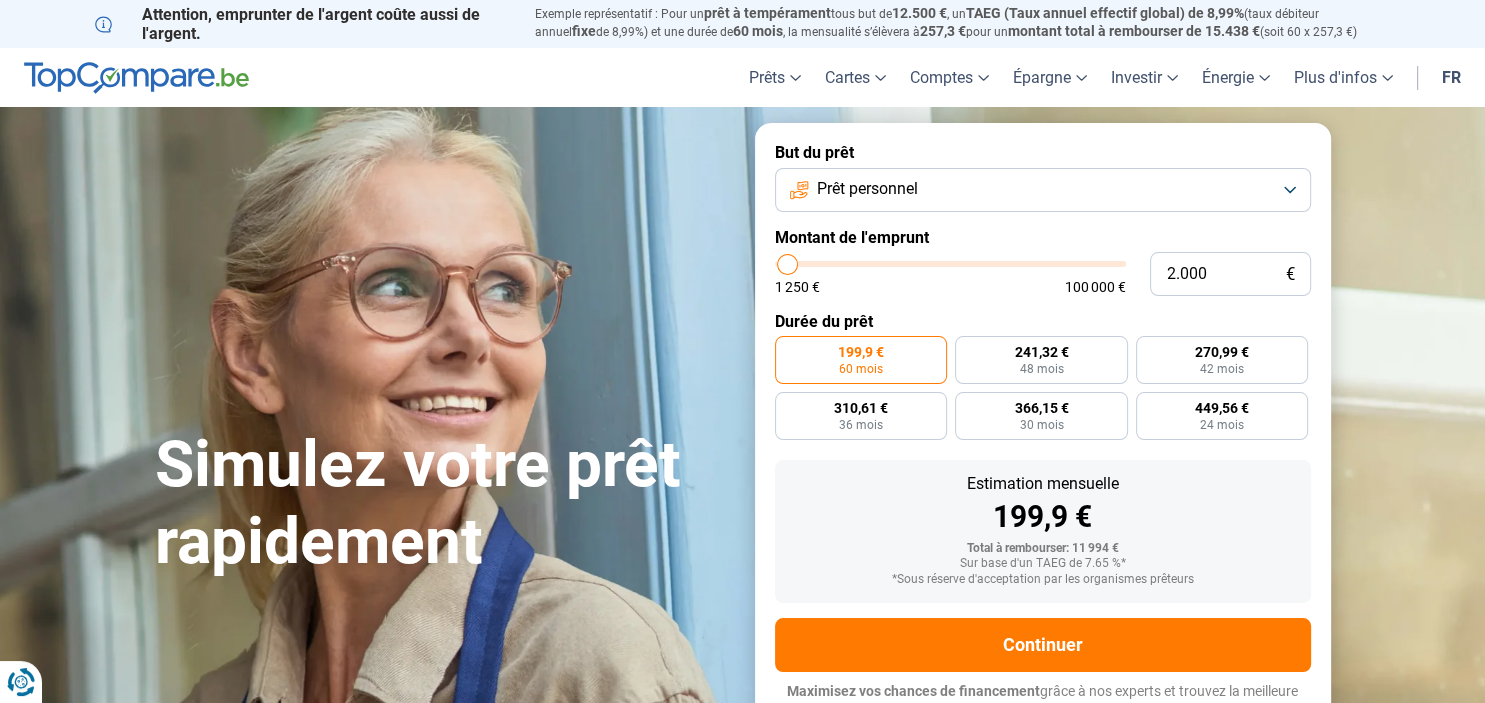 type on "2.500" 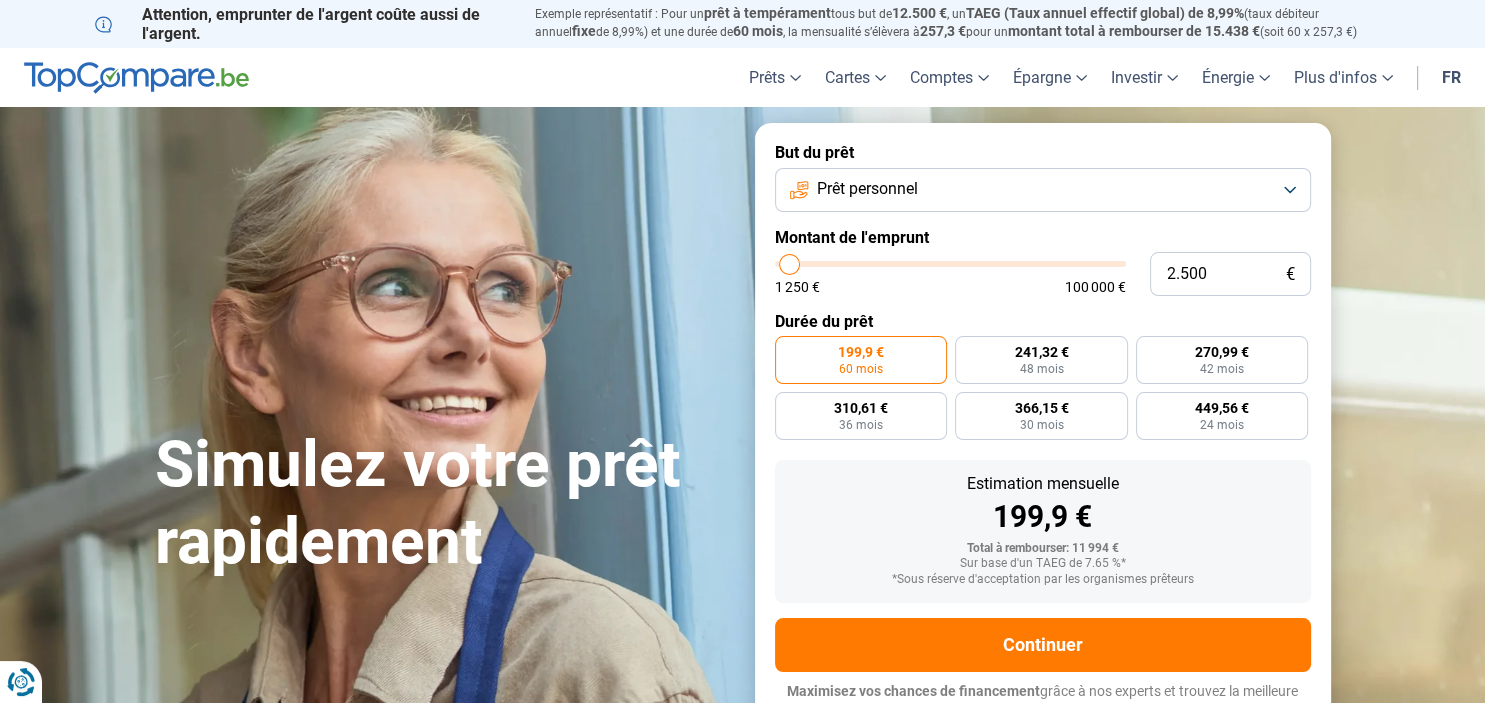 type on "3.000" 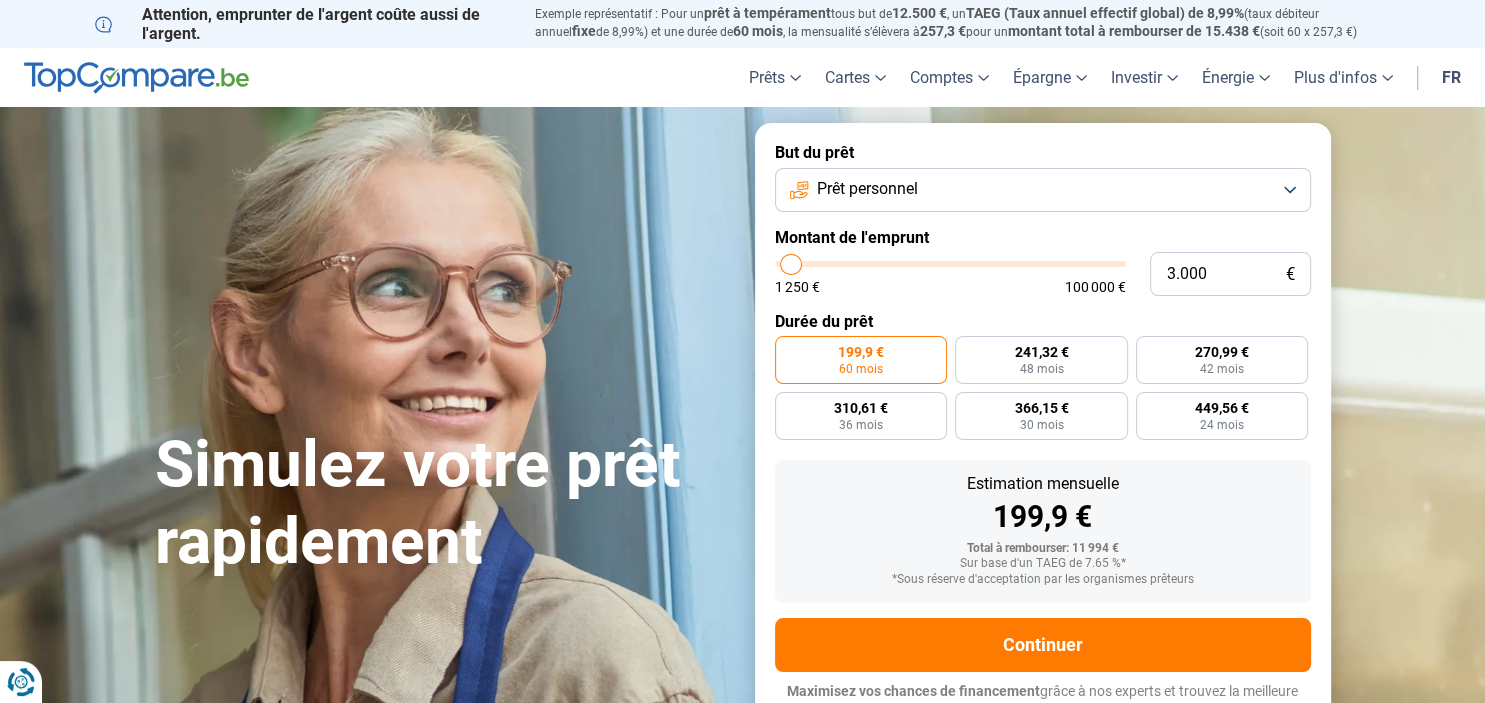 type on "3.500" 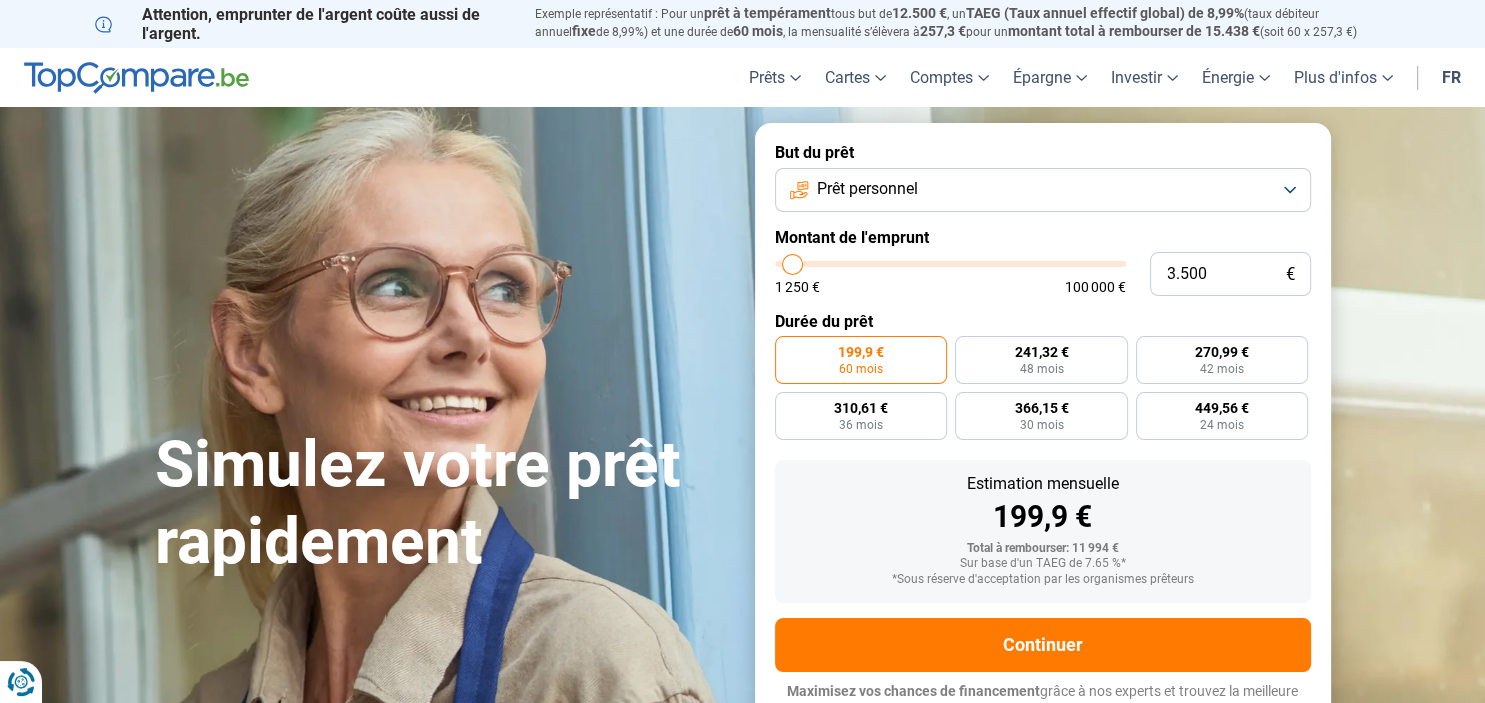 type on "3.750" 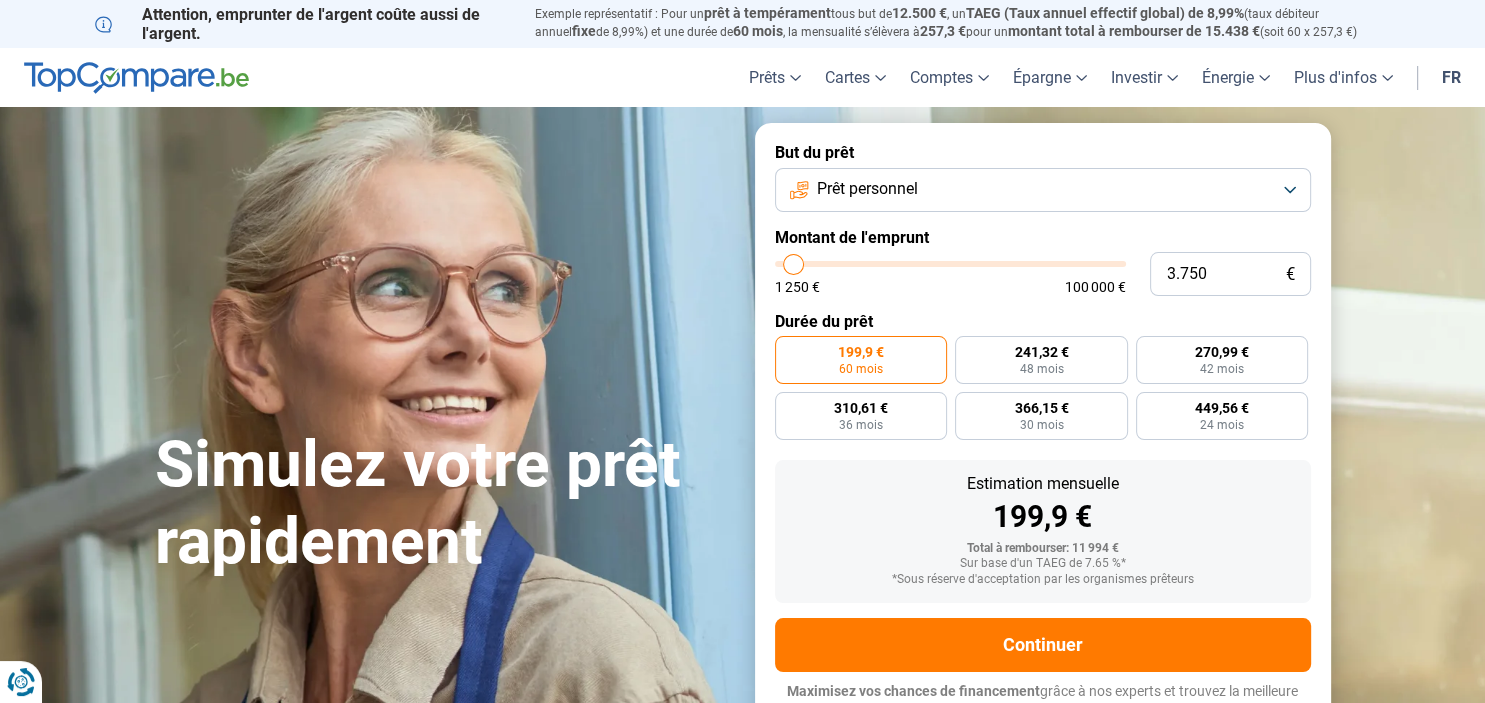 type on "4.000" 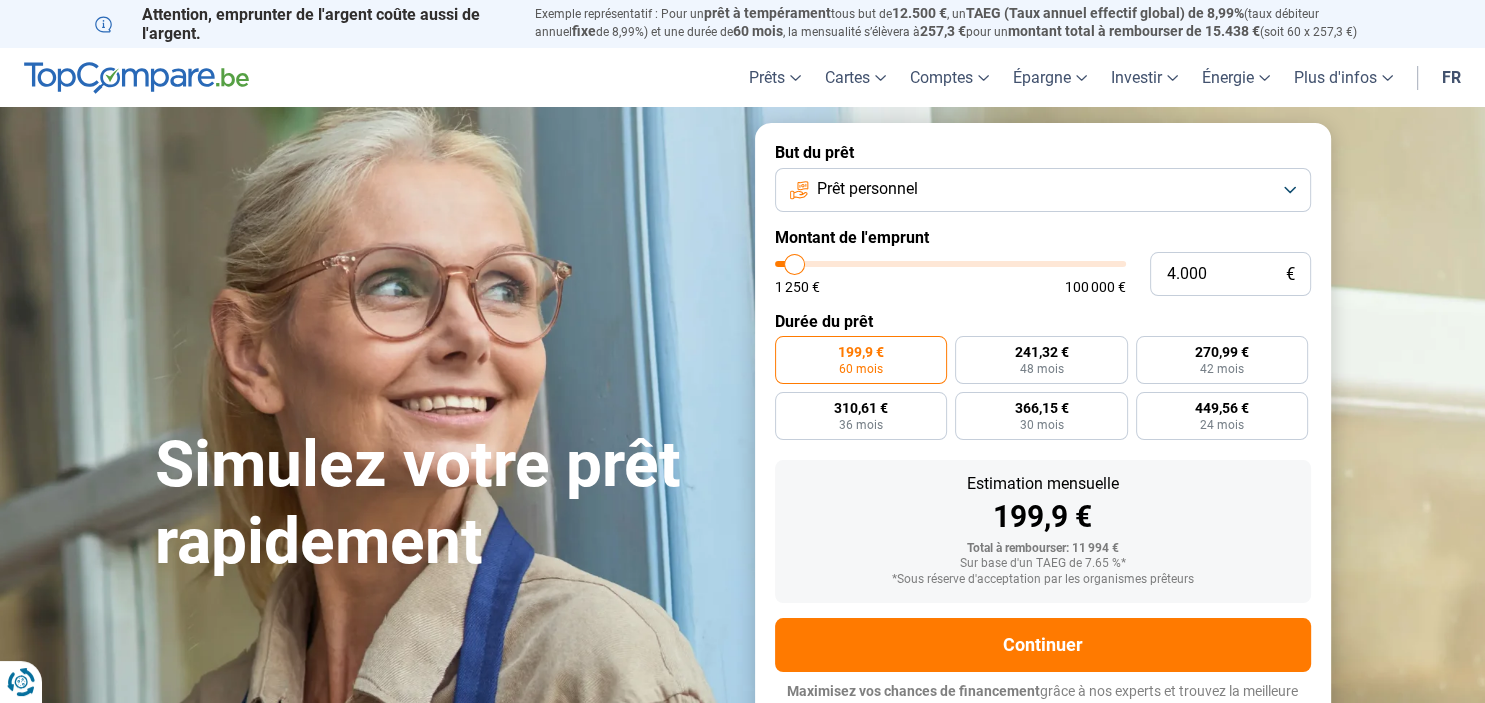 type on "4.250" 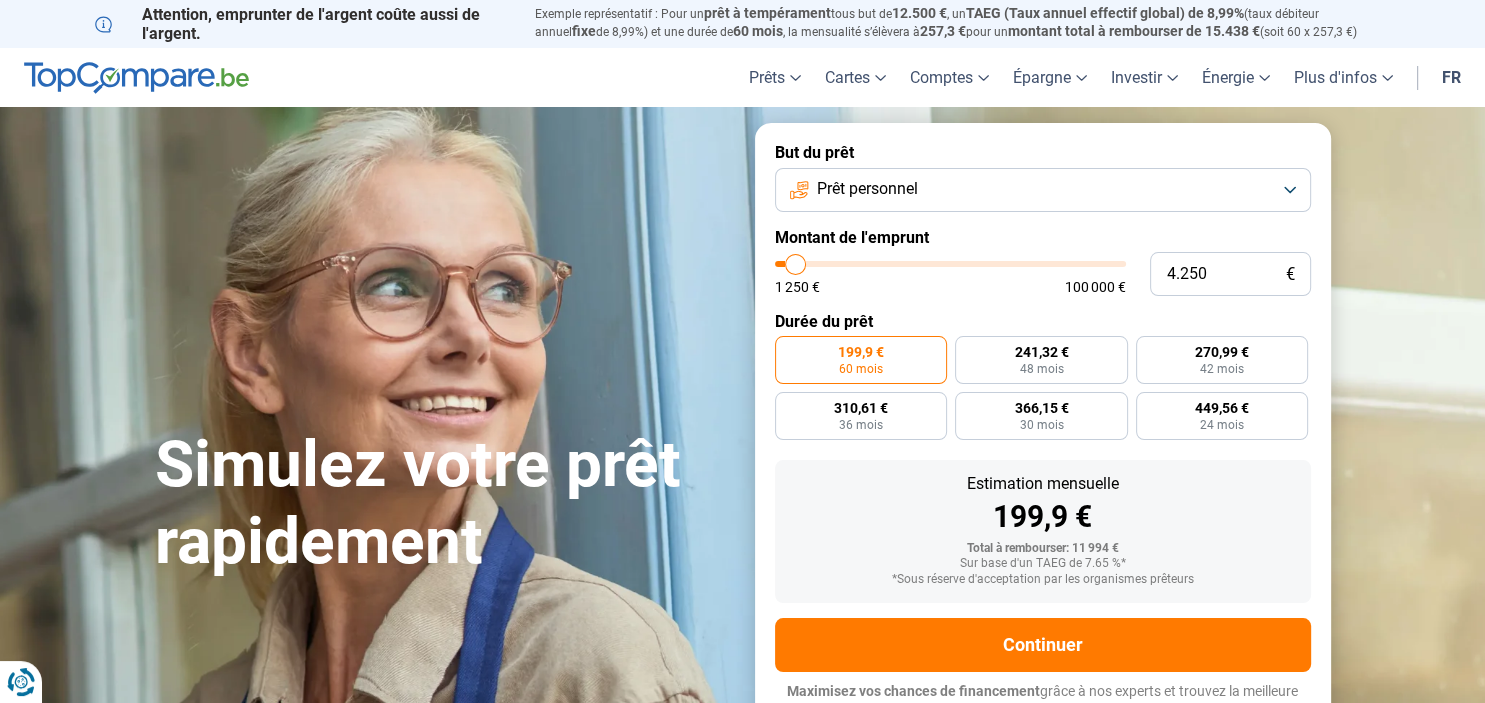 type on "4.750" 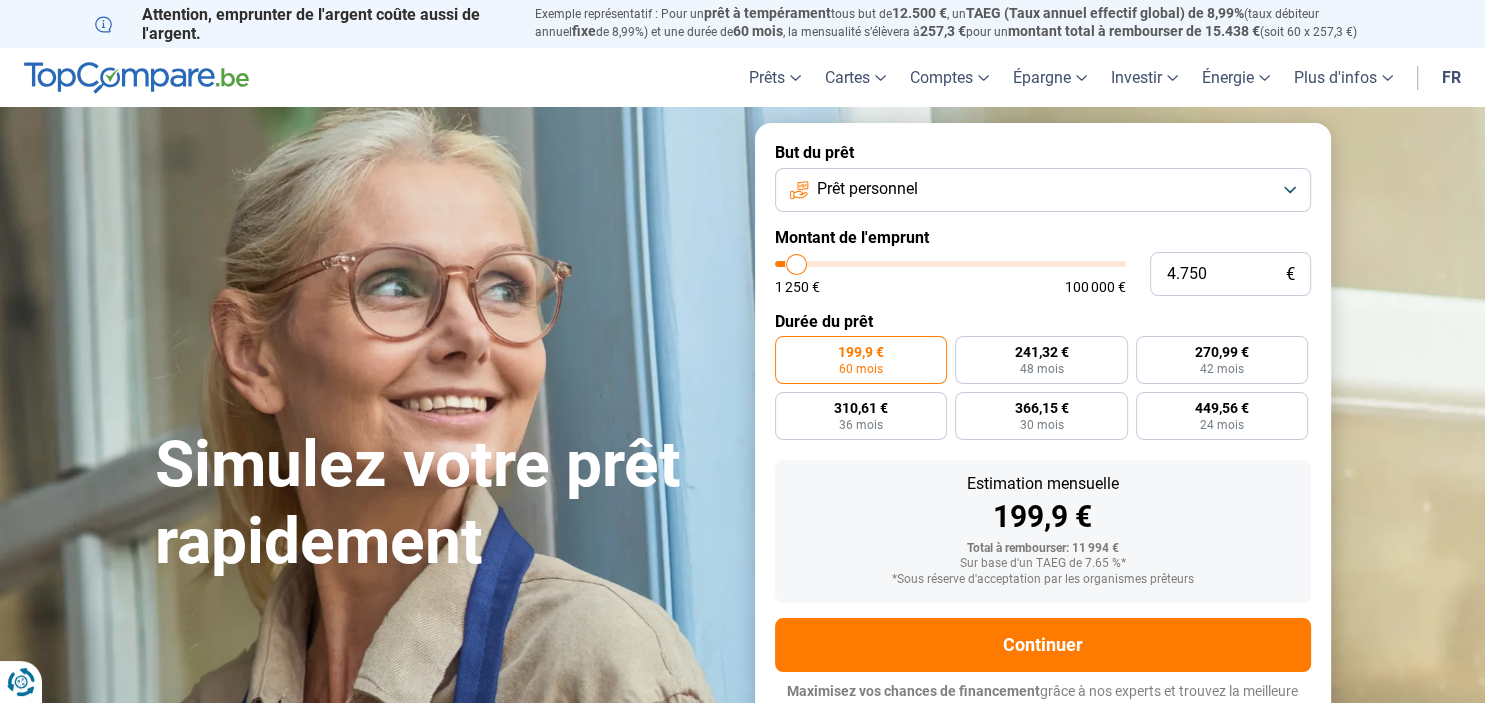 type on "5.250" 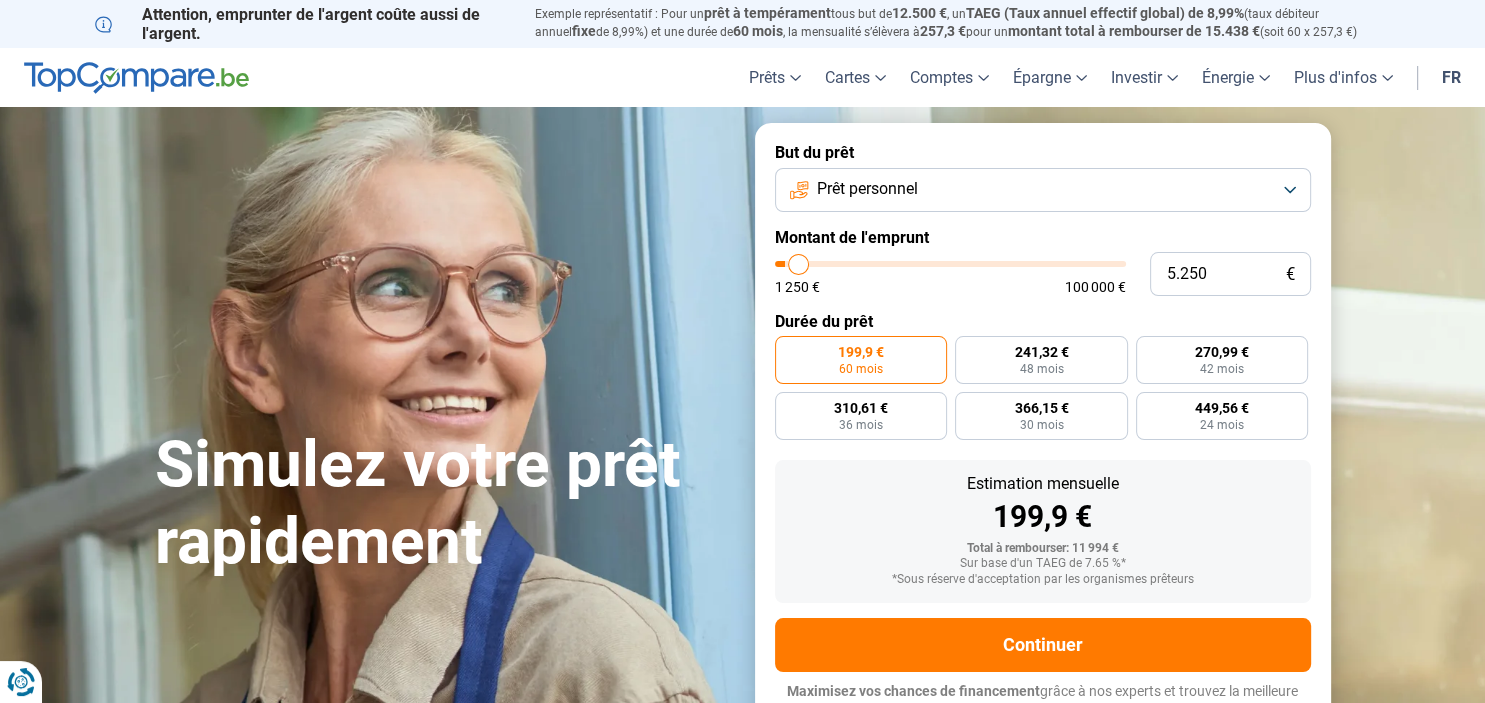 type on "5.500" 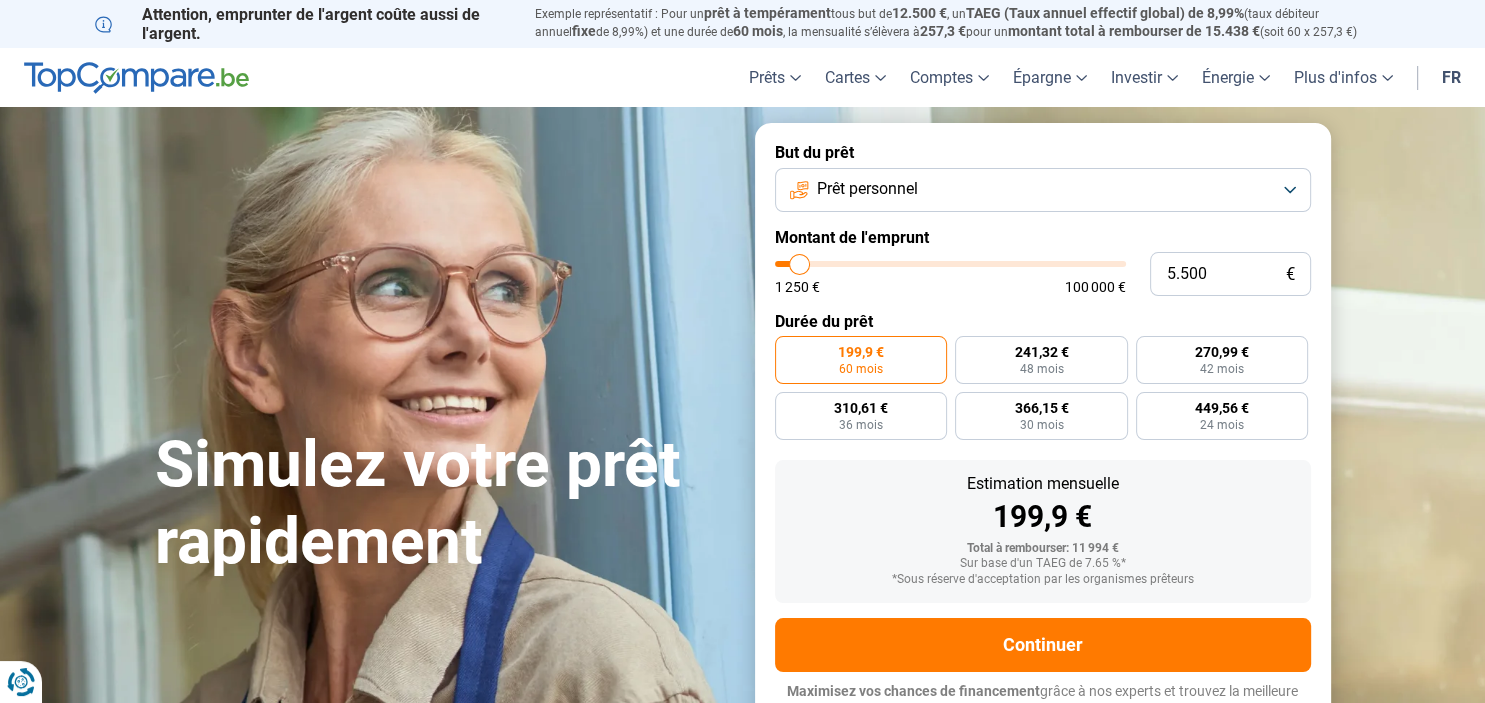 type on "5.000" 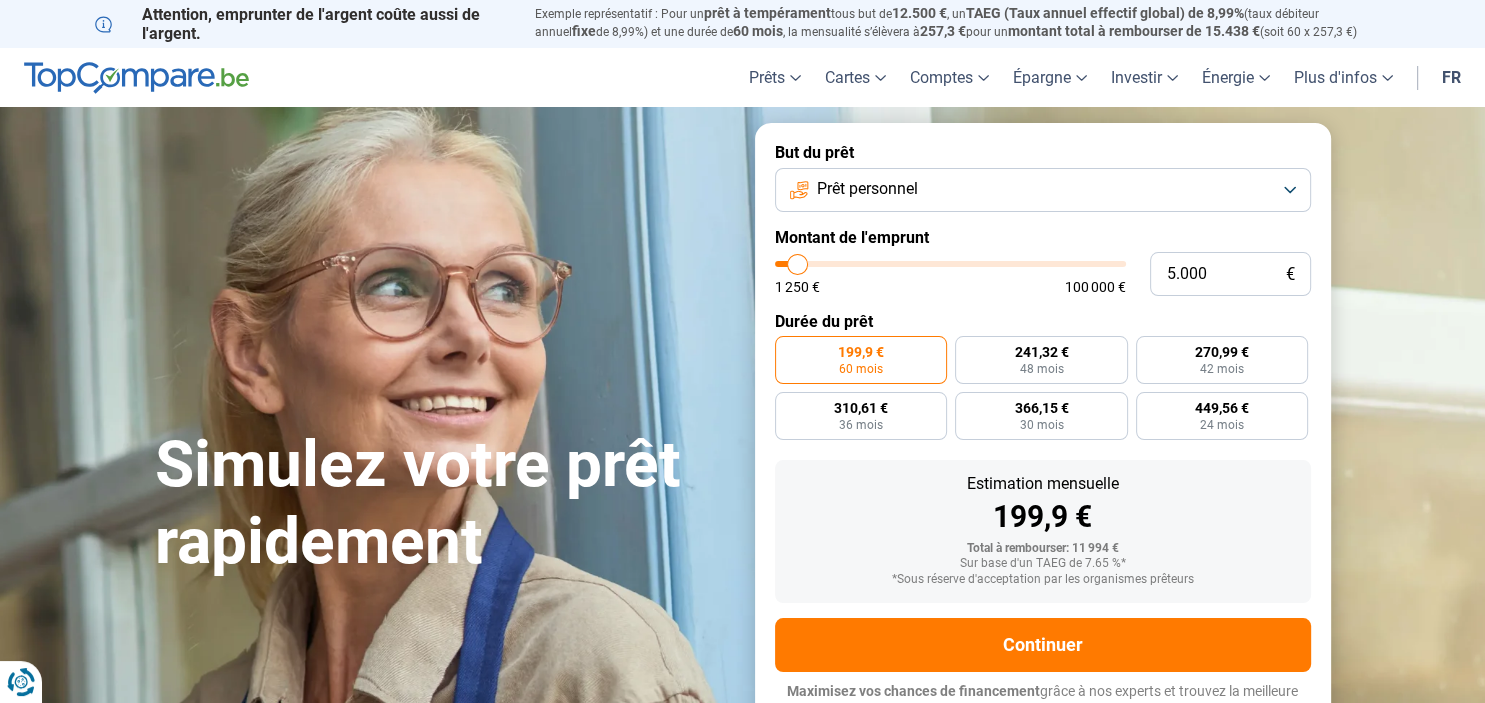 type on "4.750" 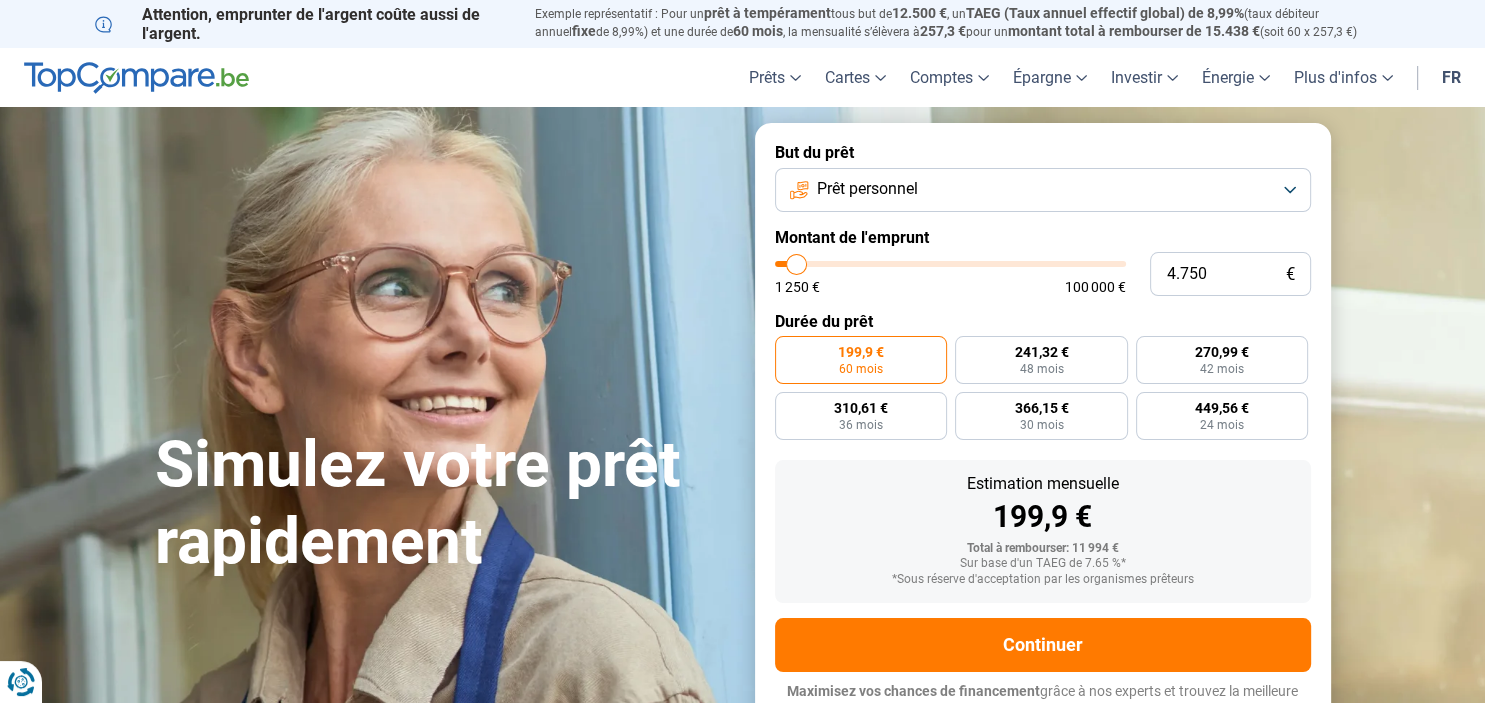 type on "4.500" 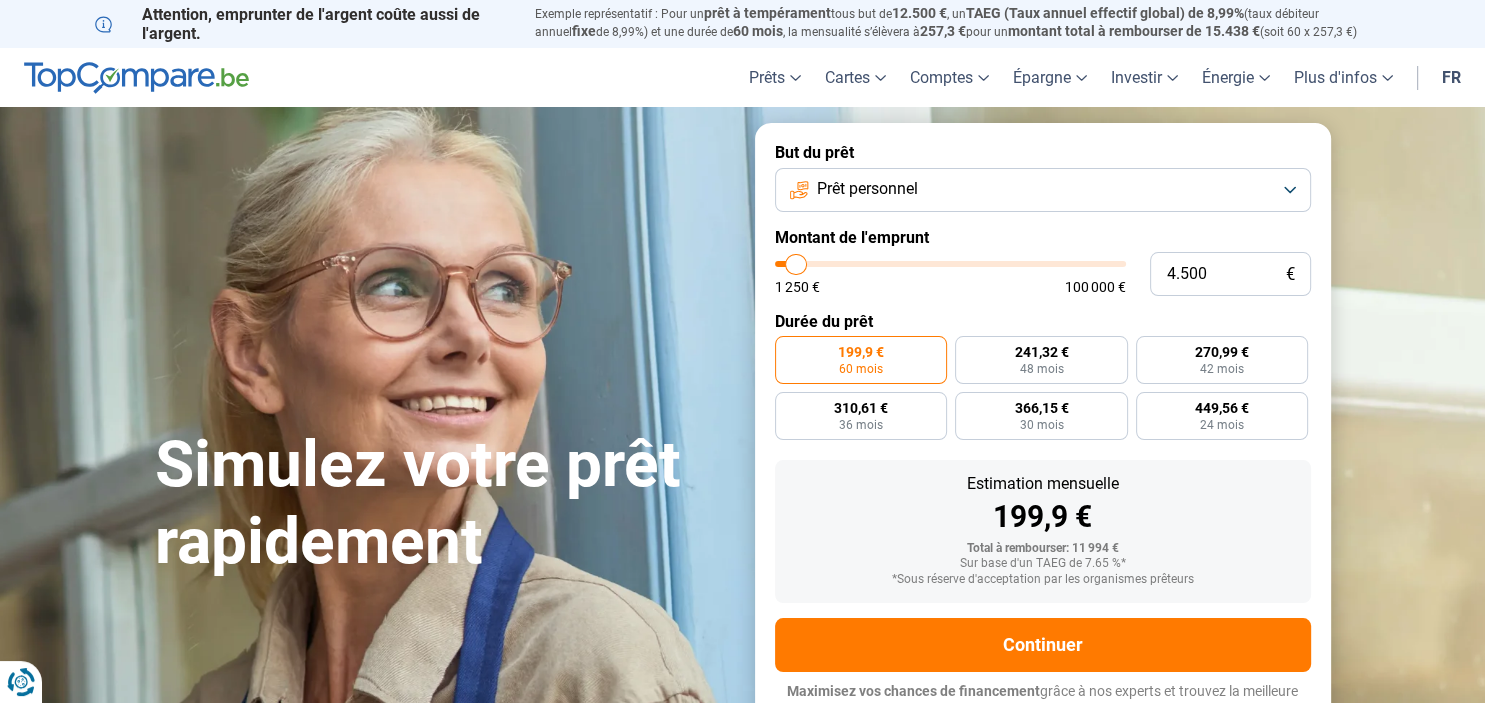 type on "5.000" 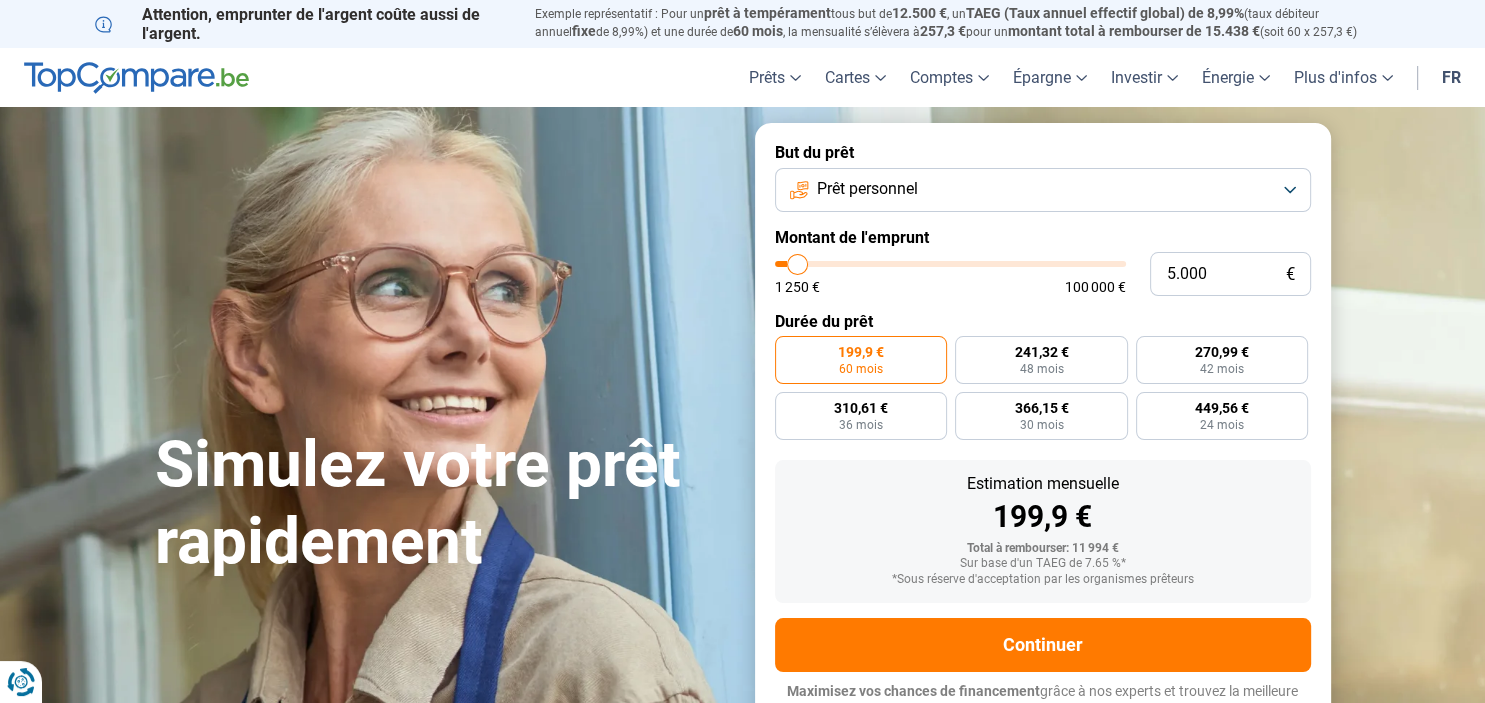 type on "5.250" 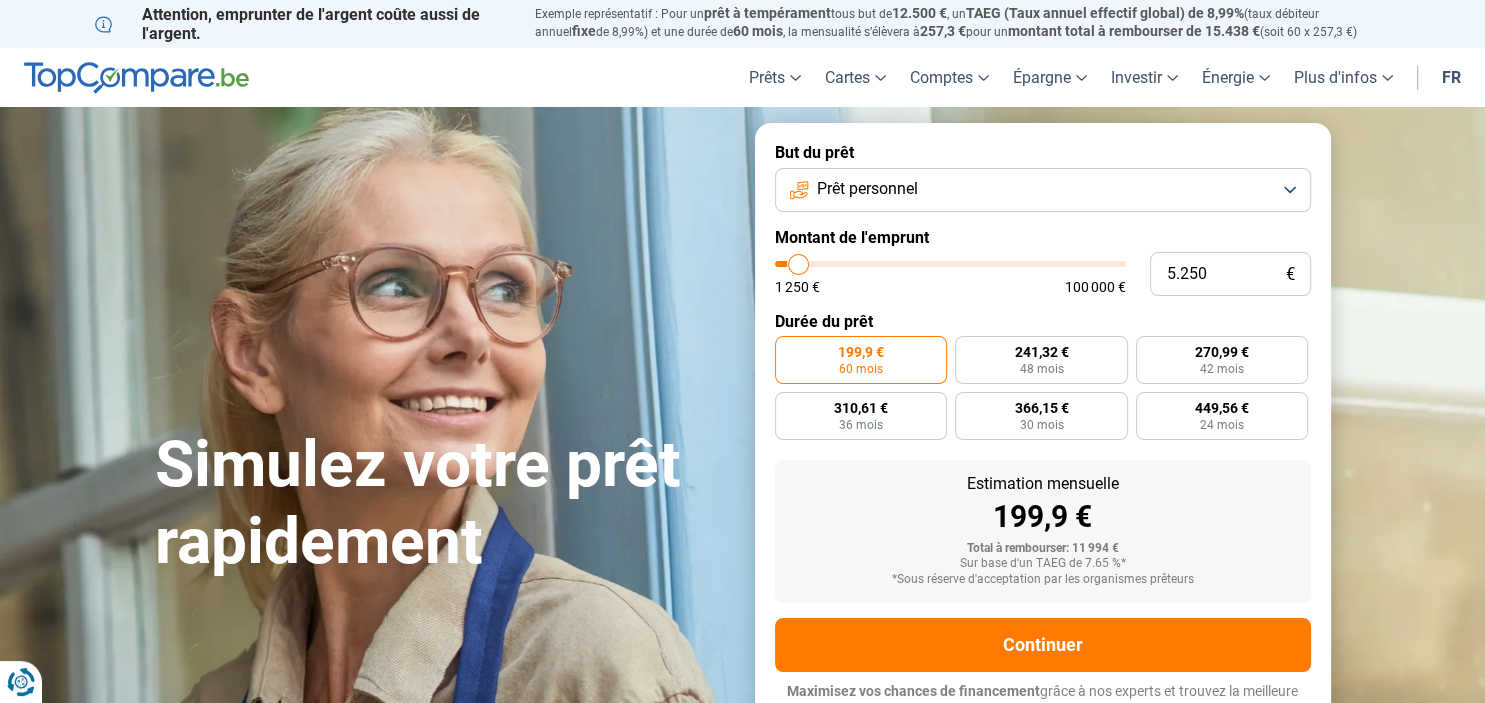 type on "5.500" 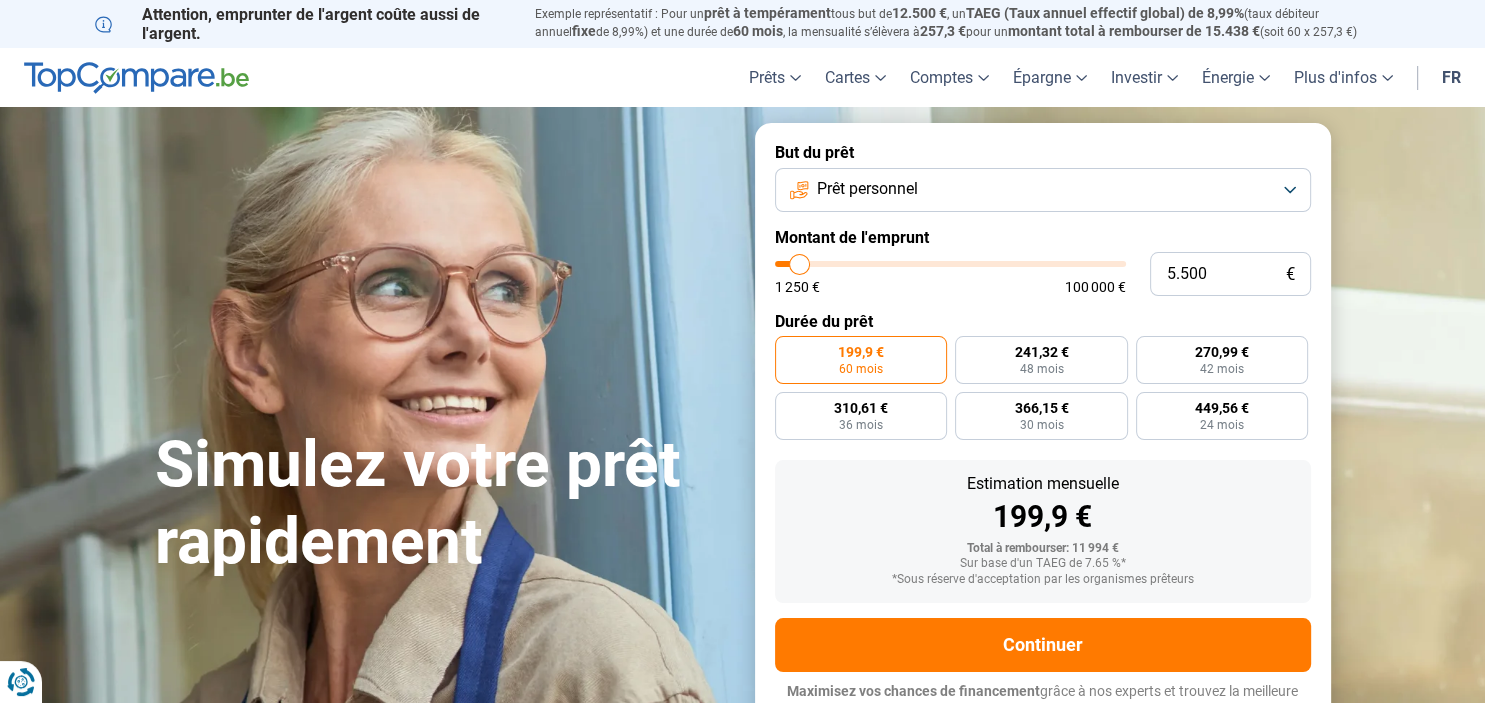 type on "5.250" 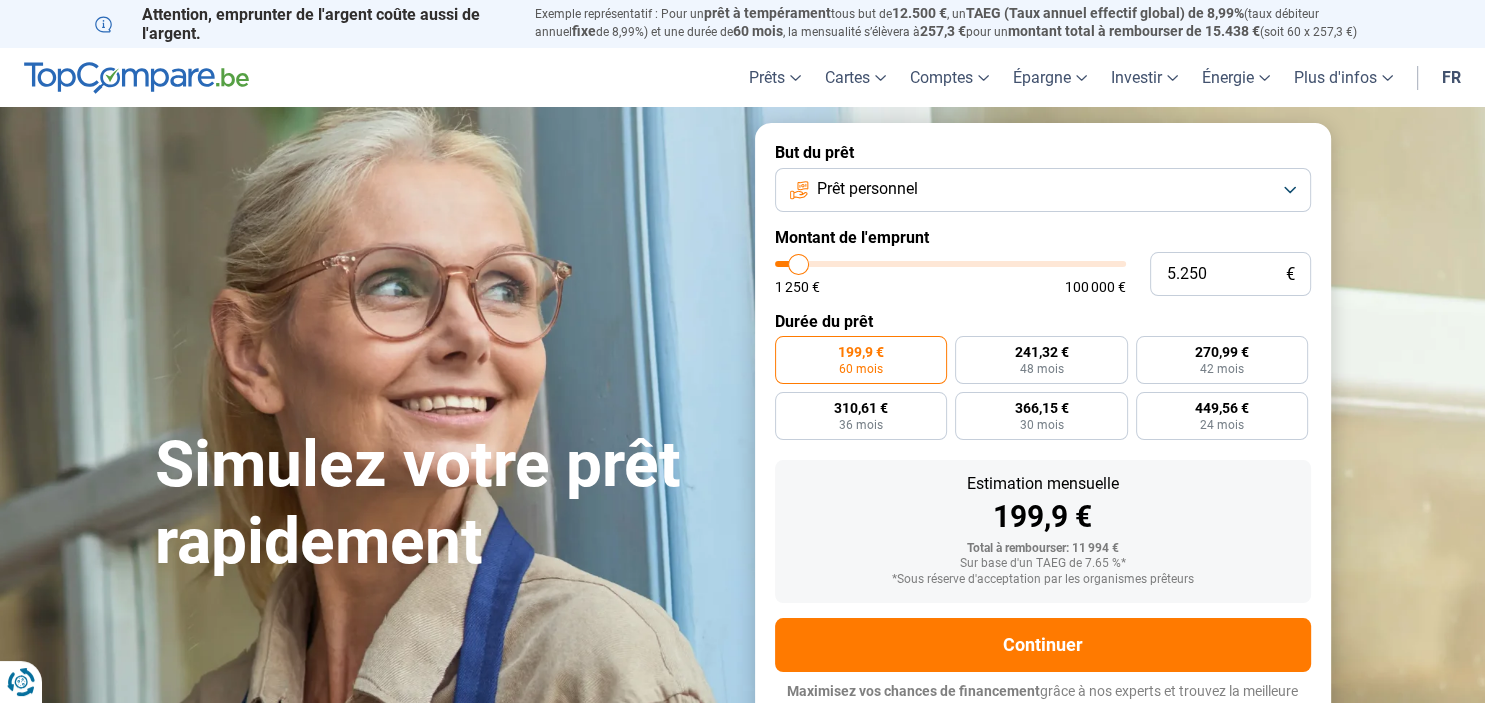 type on "5.000" 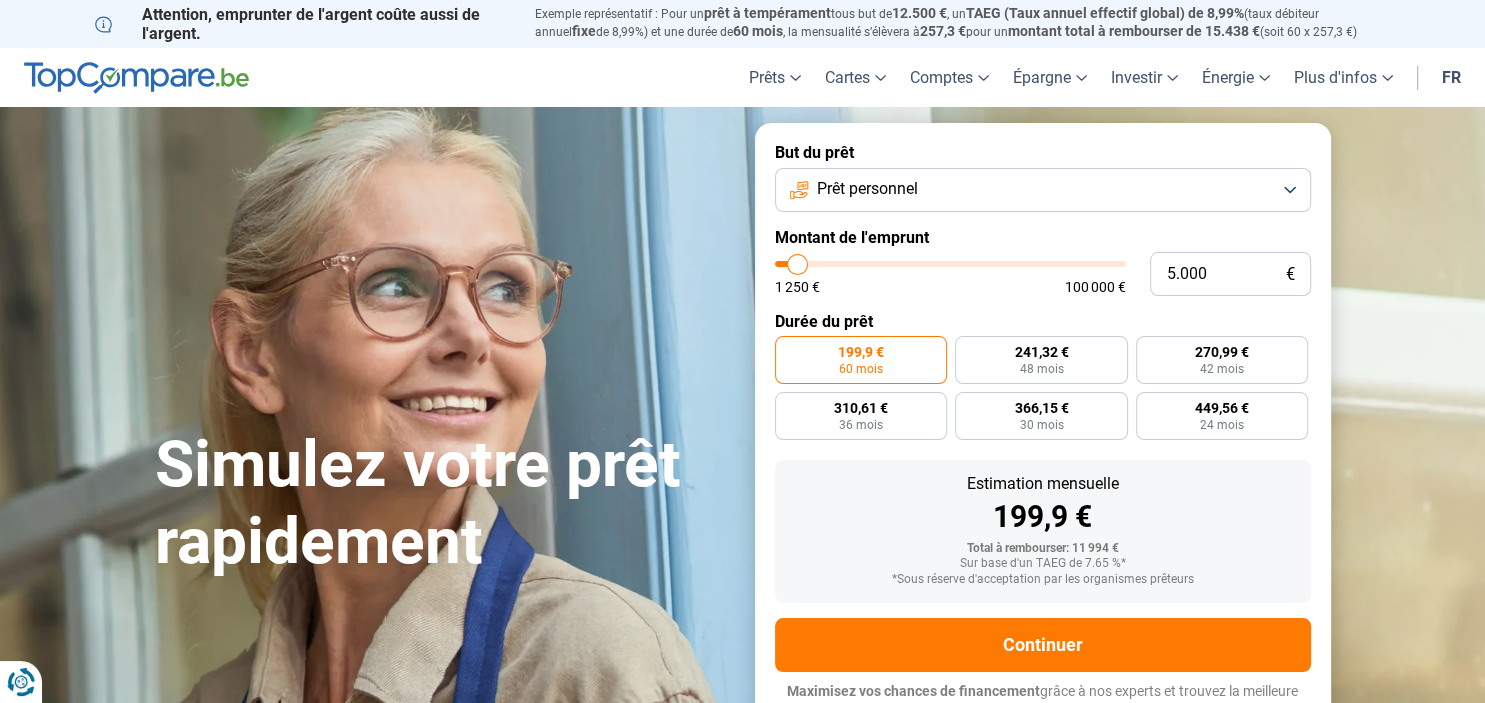 drag, startPoint x: 818, startPoint y: 266, endPoint x: 798, endPoint y: 270, distance: 20.396078 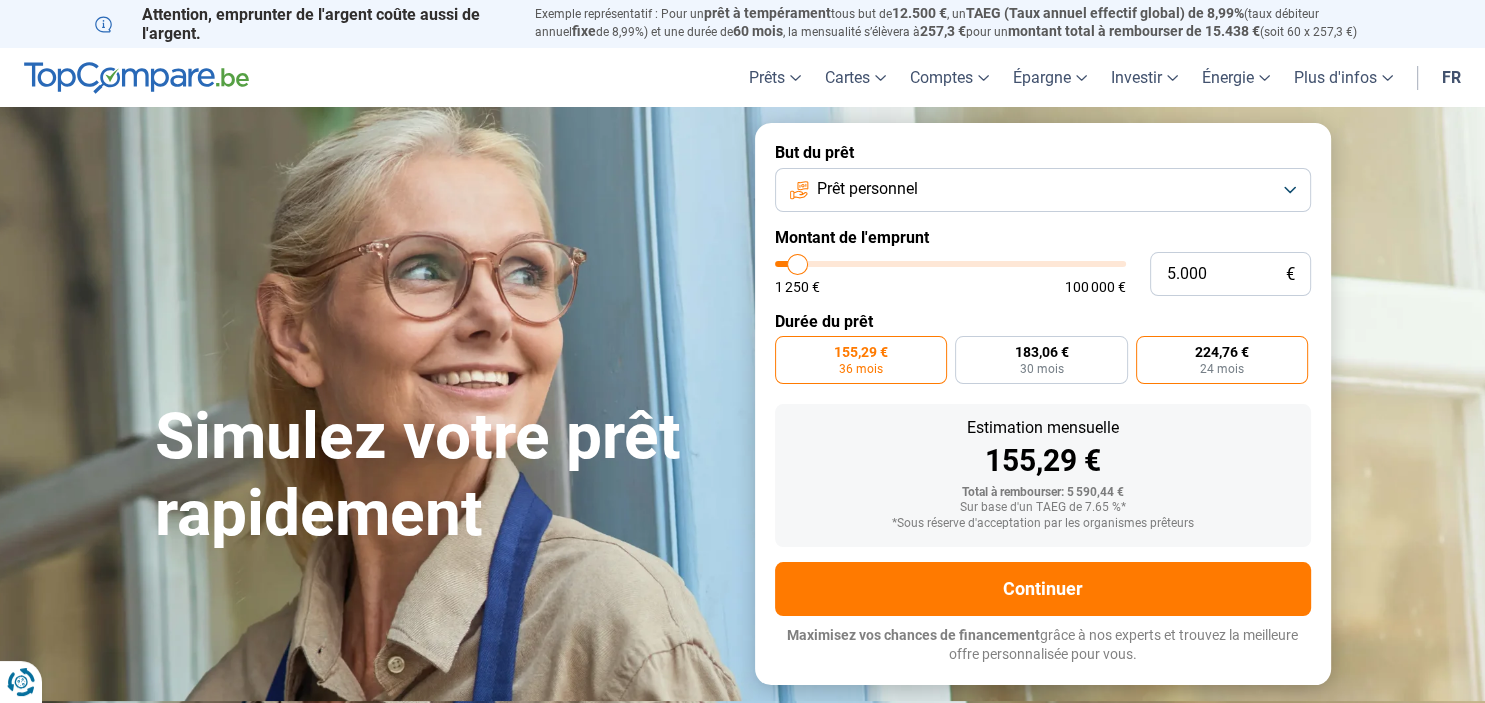 click on "224,76 € 24 mois" at bounding box center [1222, 360] 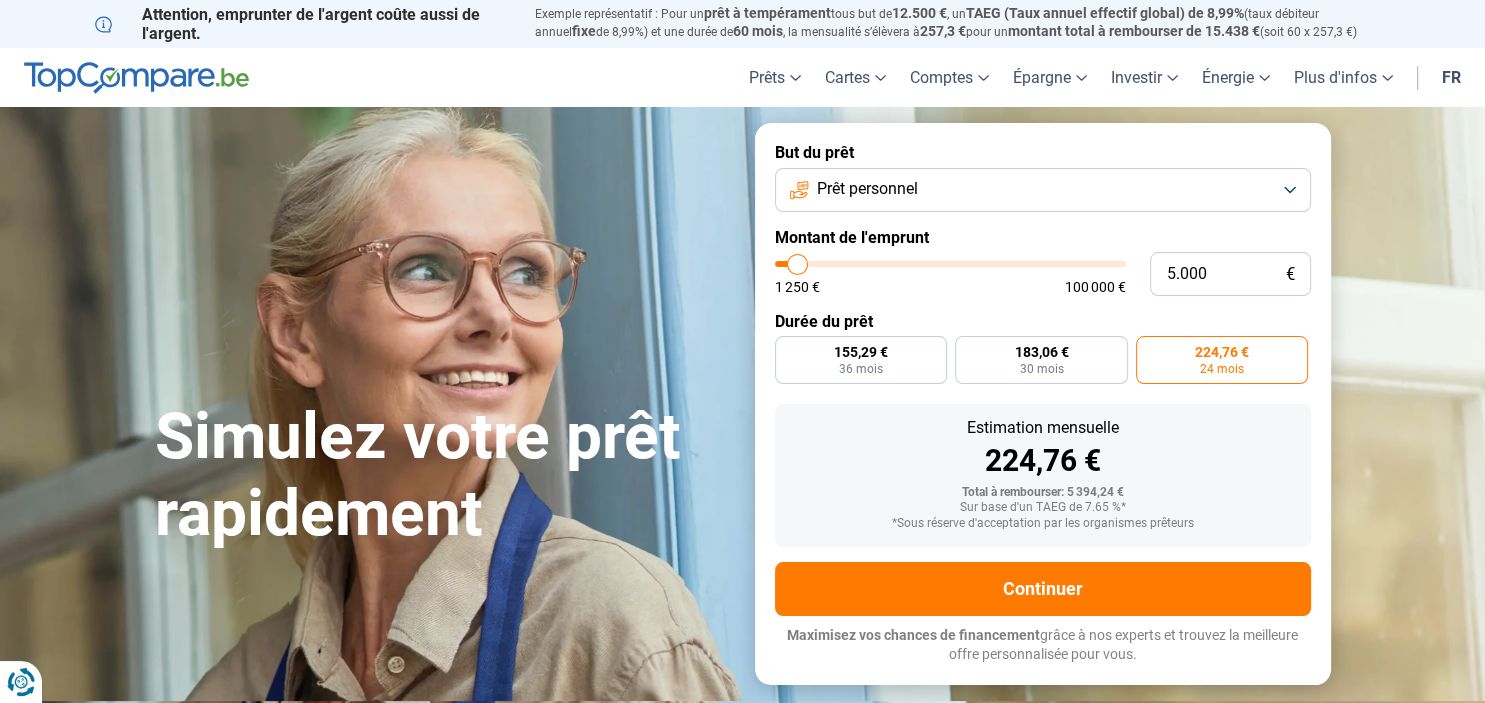 click on "Prêt personnel" at bounding box center (1043, 190) 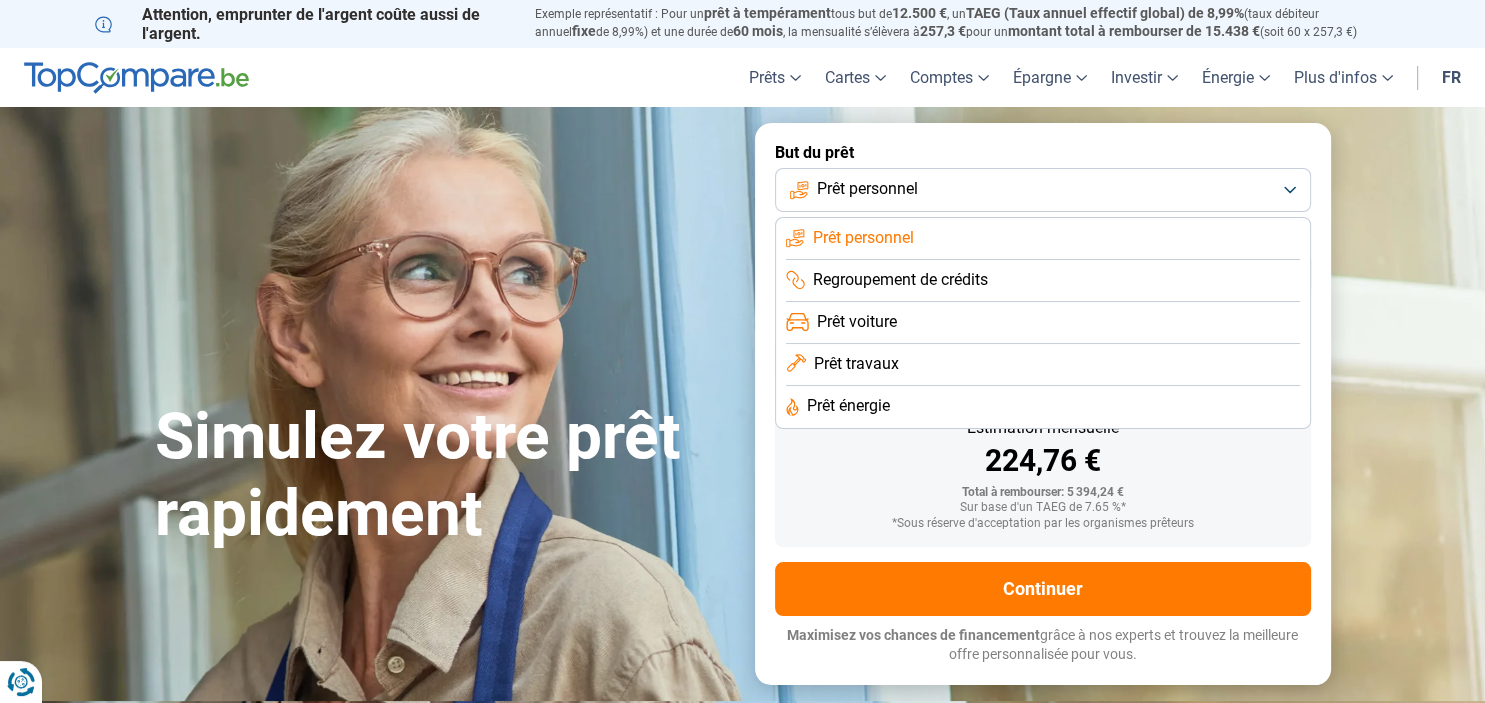 click on "Prêt personnel" at bounding box center [1043, 190] 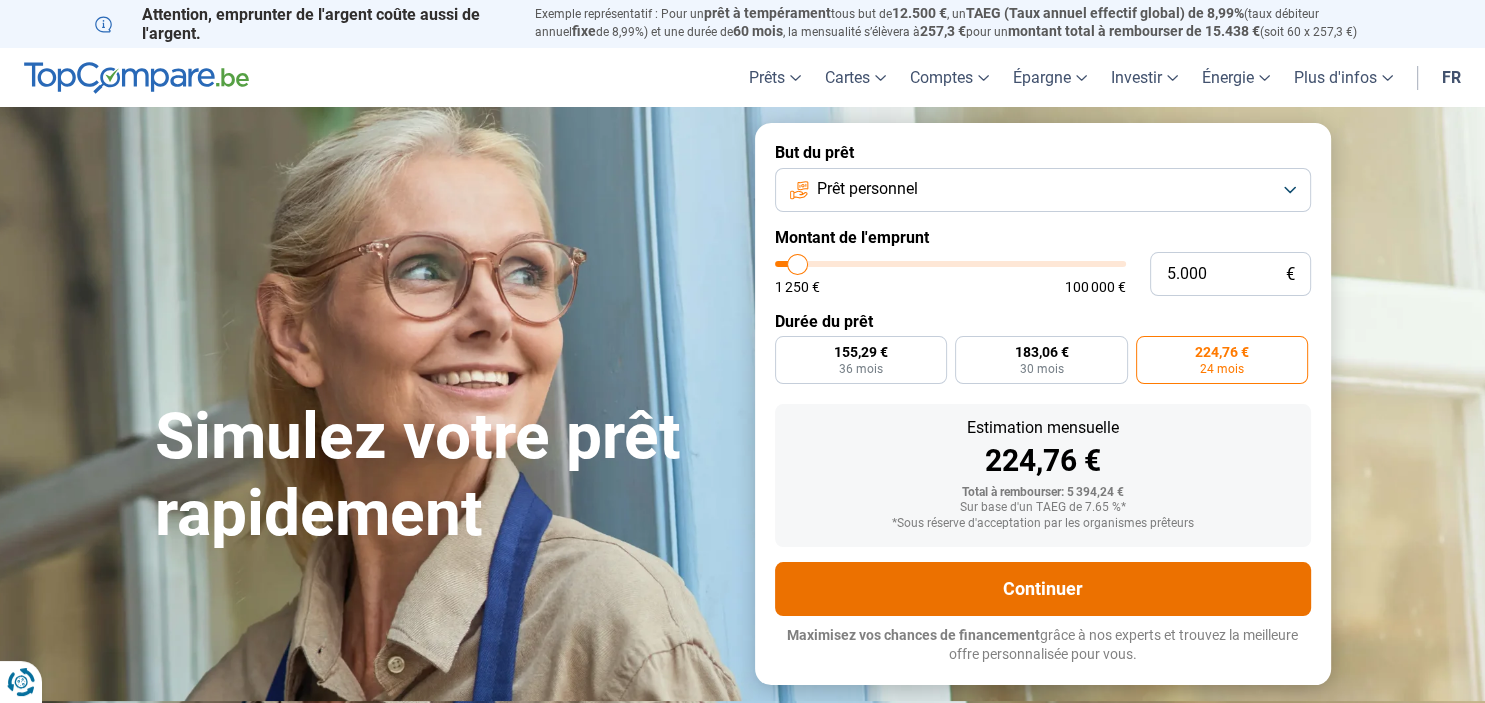click on "Continuer" at bounding box center [1043, 589] 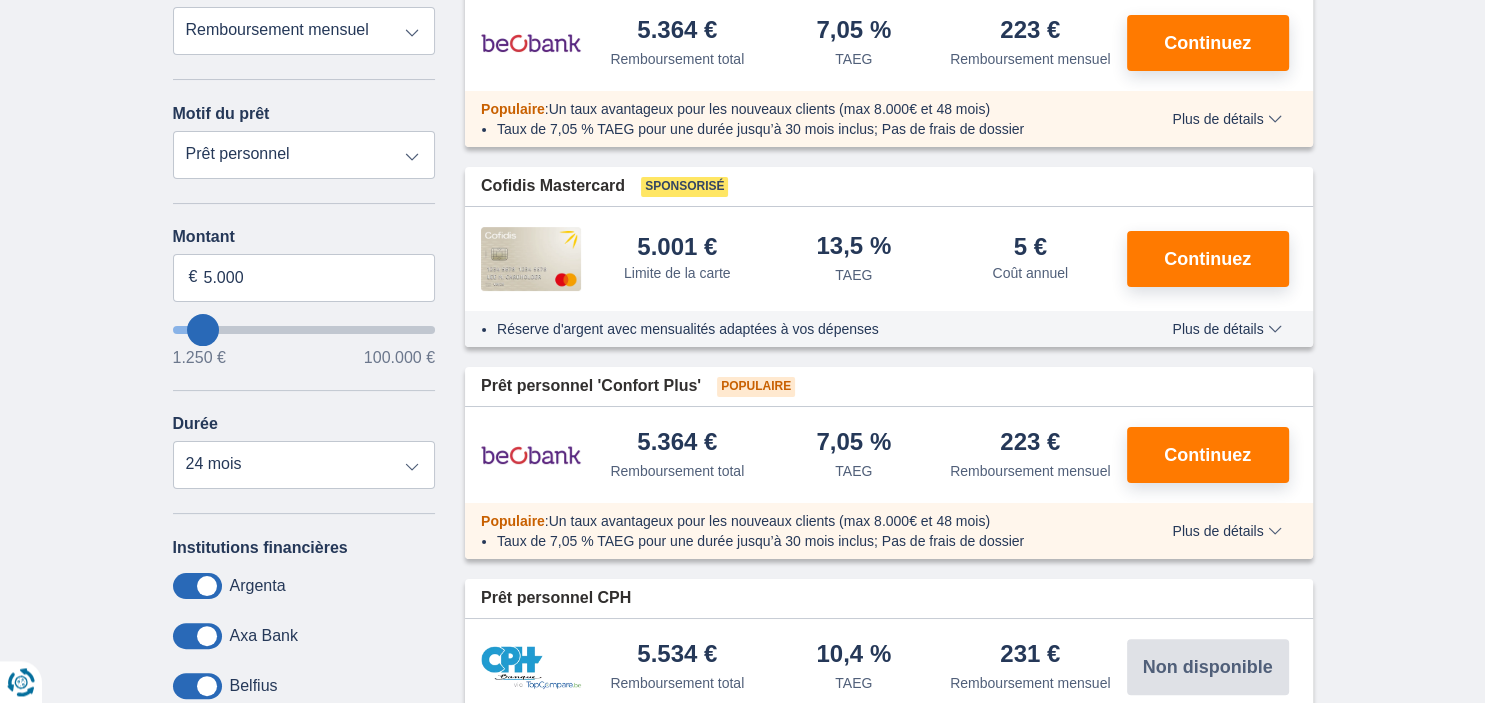 scroll, scrollTop: 105, scrollLeft: 0, axis: vertical 